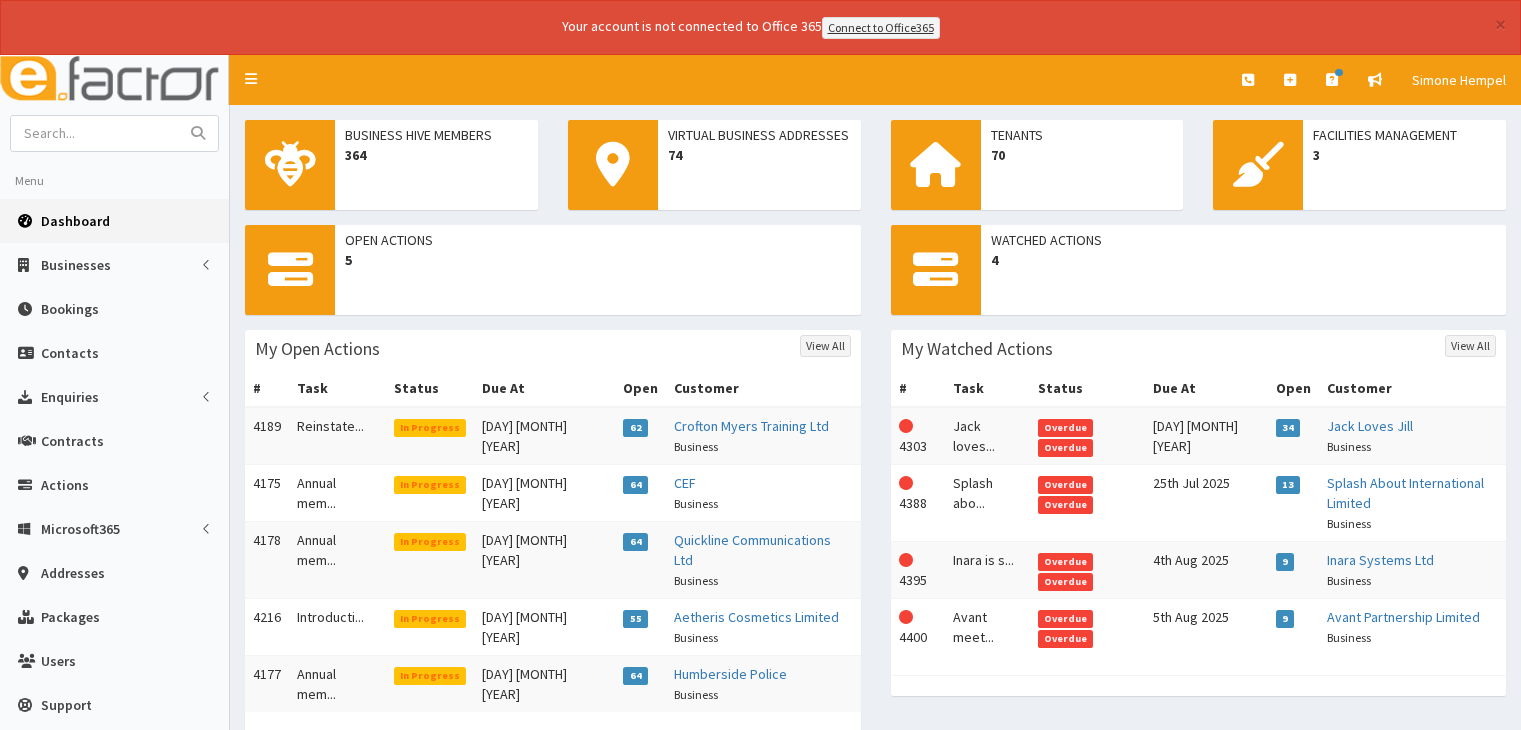 scroll, scrollTop: 0, scrollLeft: 0, axis: both 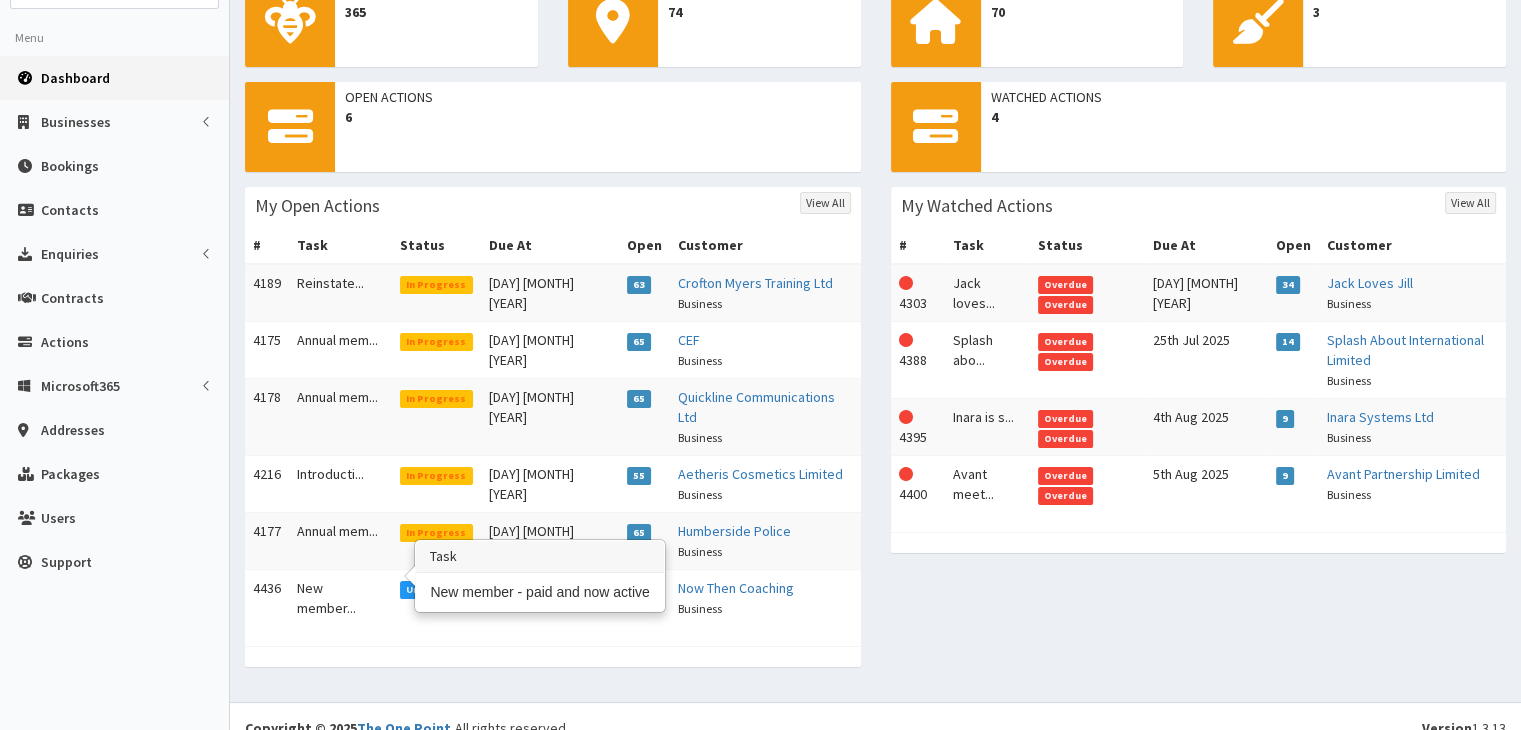 click on "New member..." at bounding box center (340, 597) 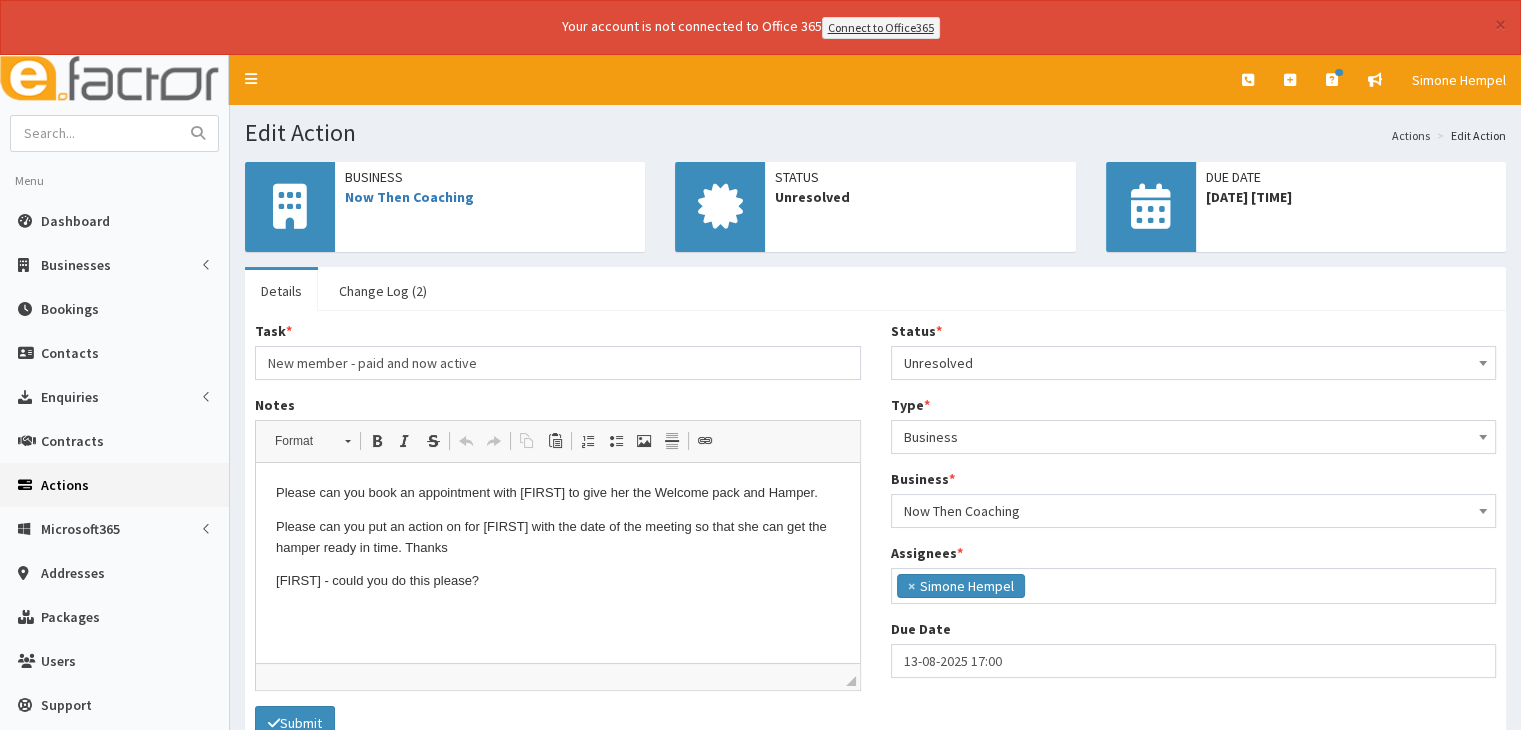 scroll, scrollTop: 0, scrollLeft: 0, axis: both 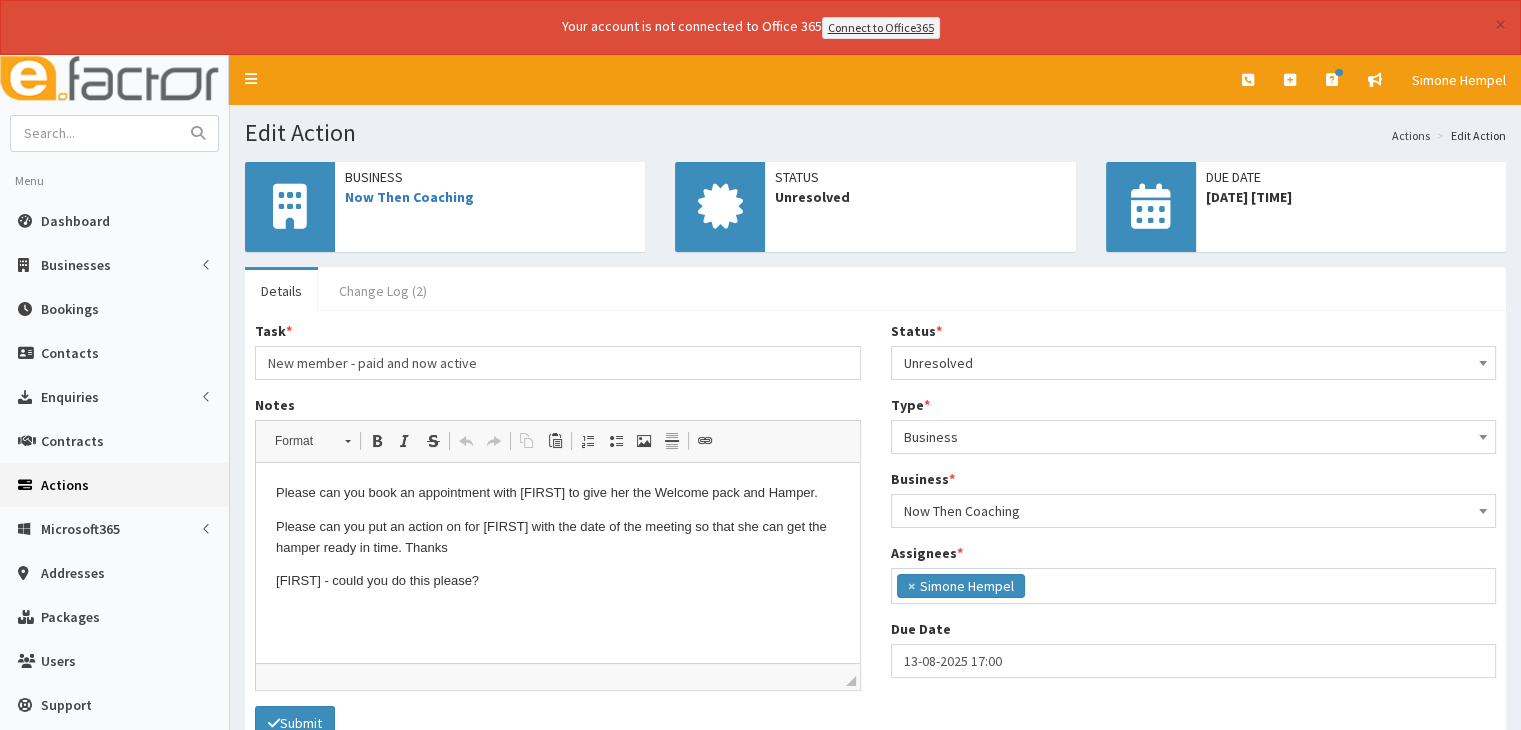 click on "Change Log (2)" at bounding box center [383, 291] 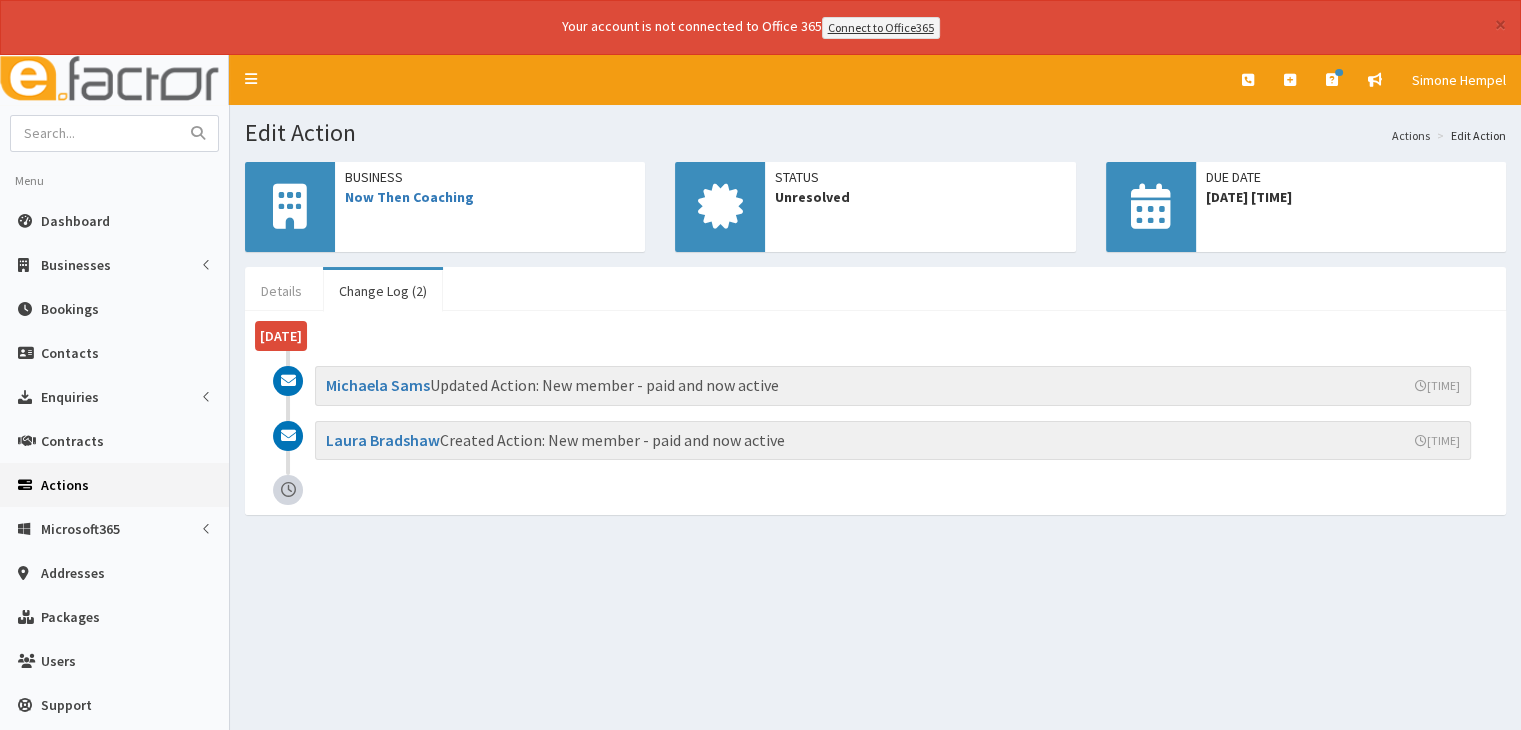 click on "Details" at bounding box center [281, 291] 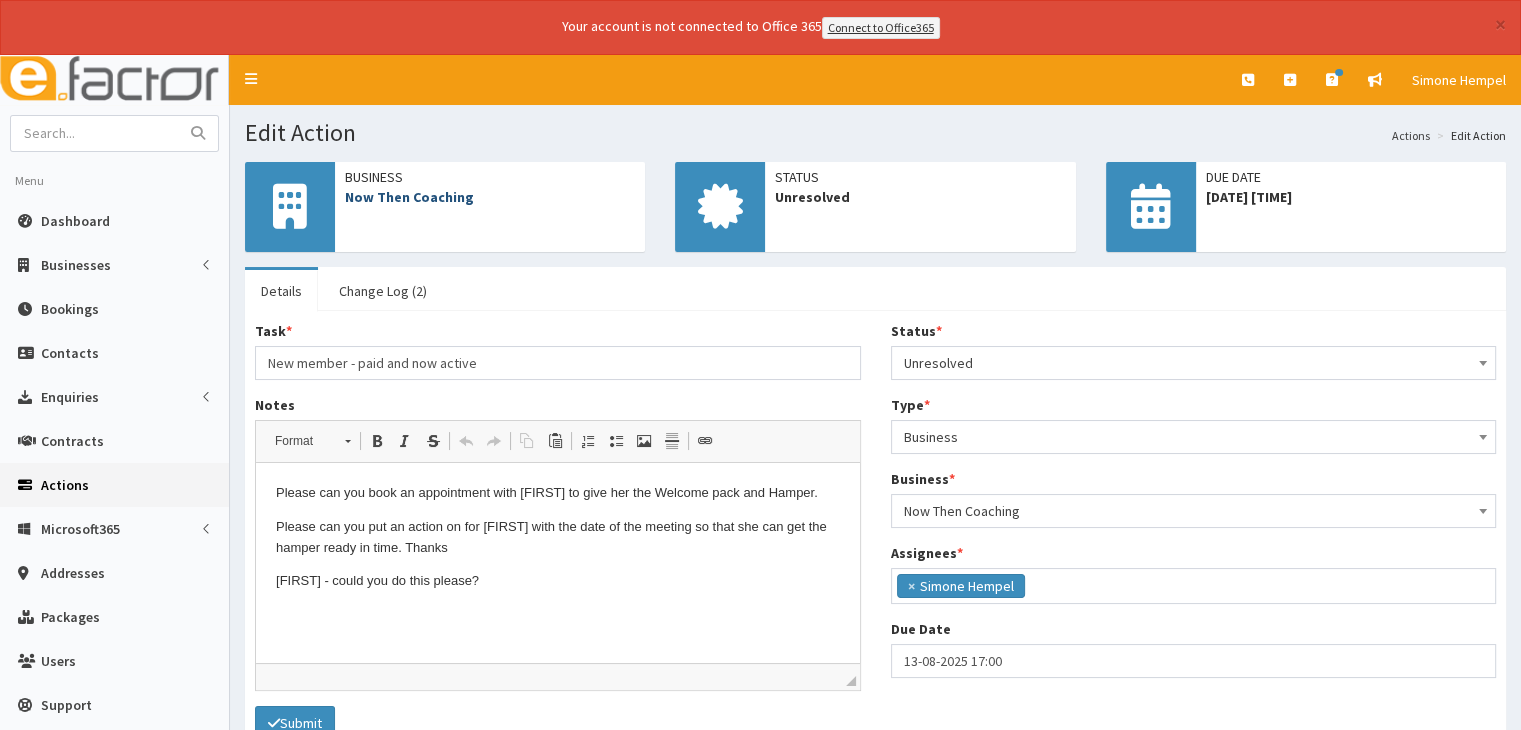 click on "Now Then Coaching" at bounding box center (409, 197) 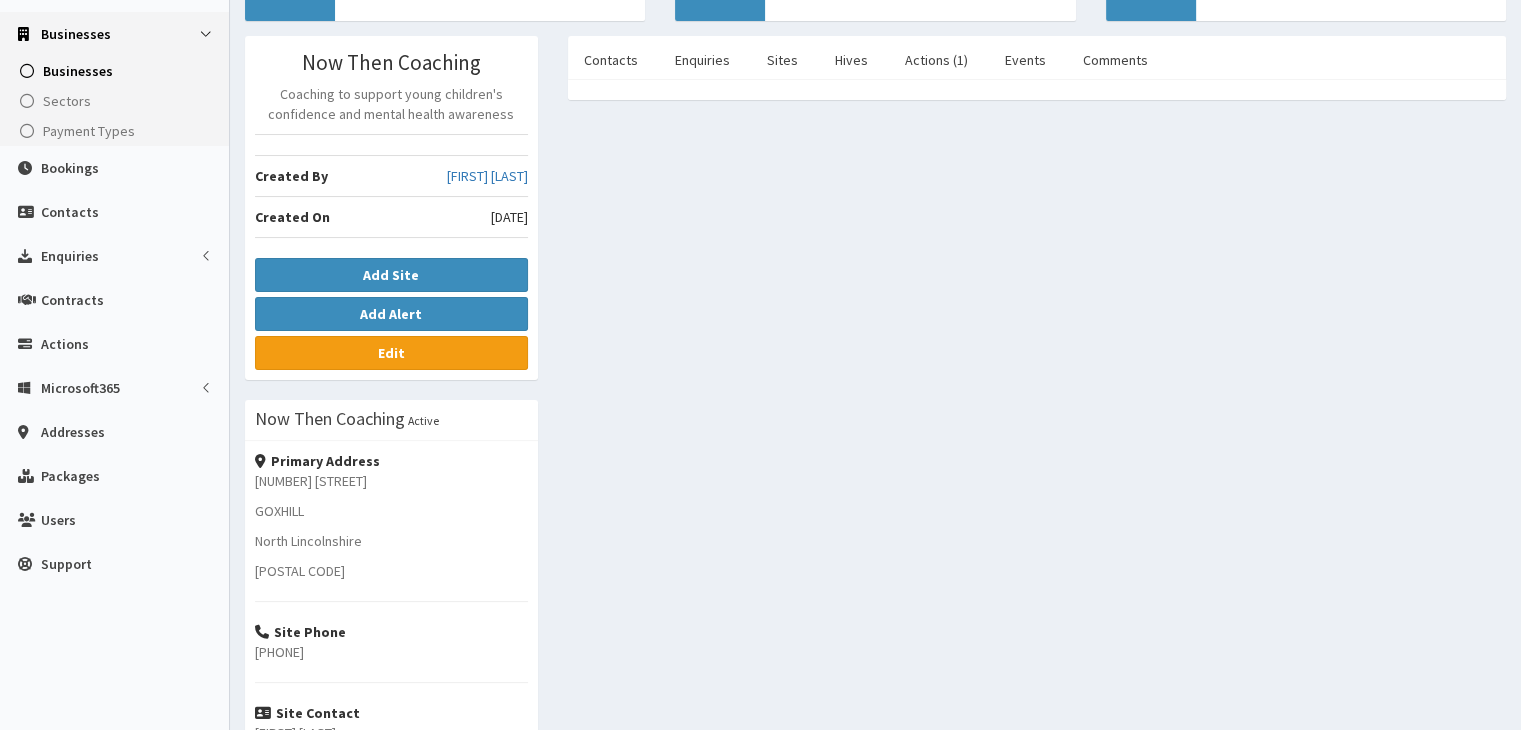 scroll, scrollTop: 0, scrollLeft: 0, axis: both 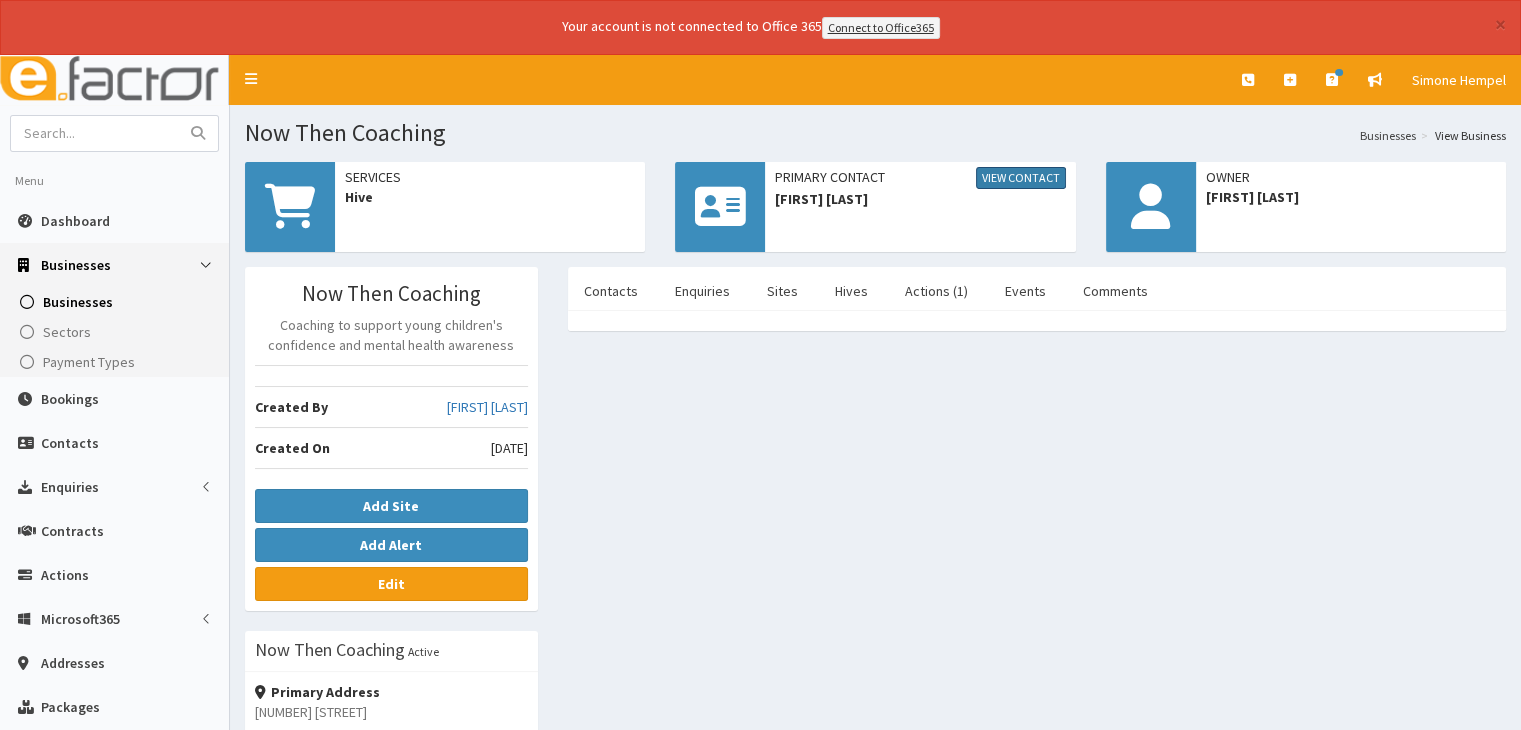 click on "View Contact" at bounding box center (1021, 178) 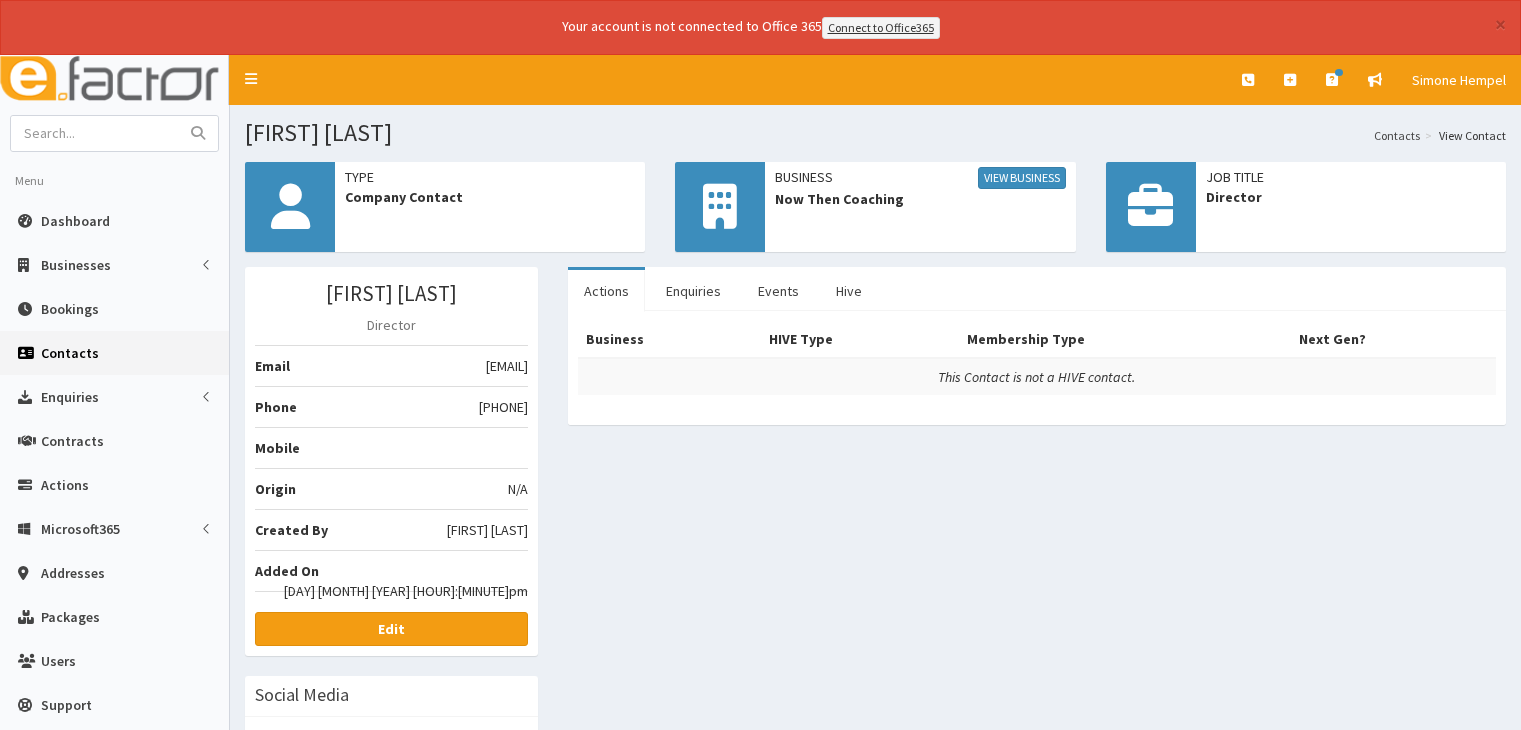 scroll, scrollTop: 0, scrollLeft: 0, axis: both 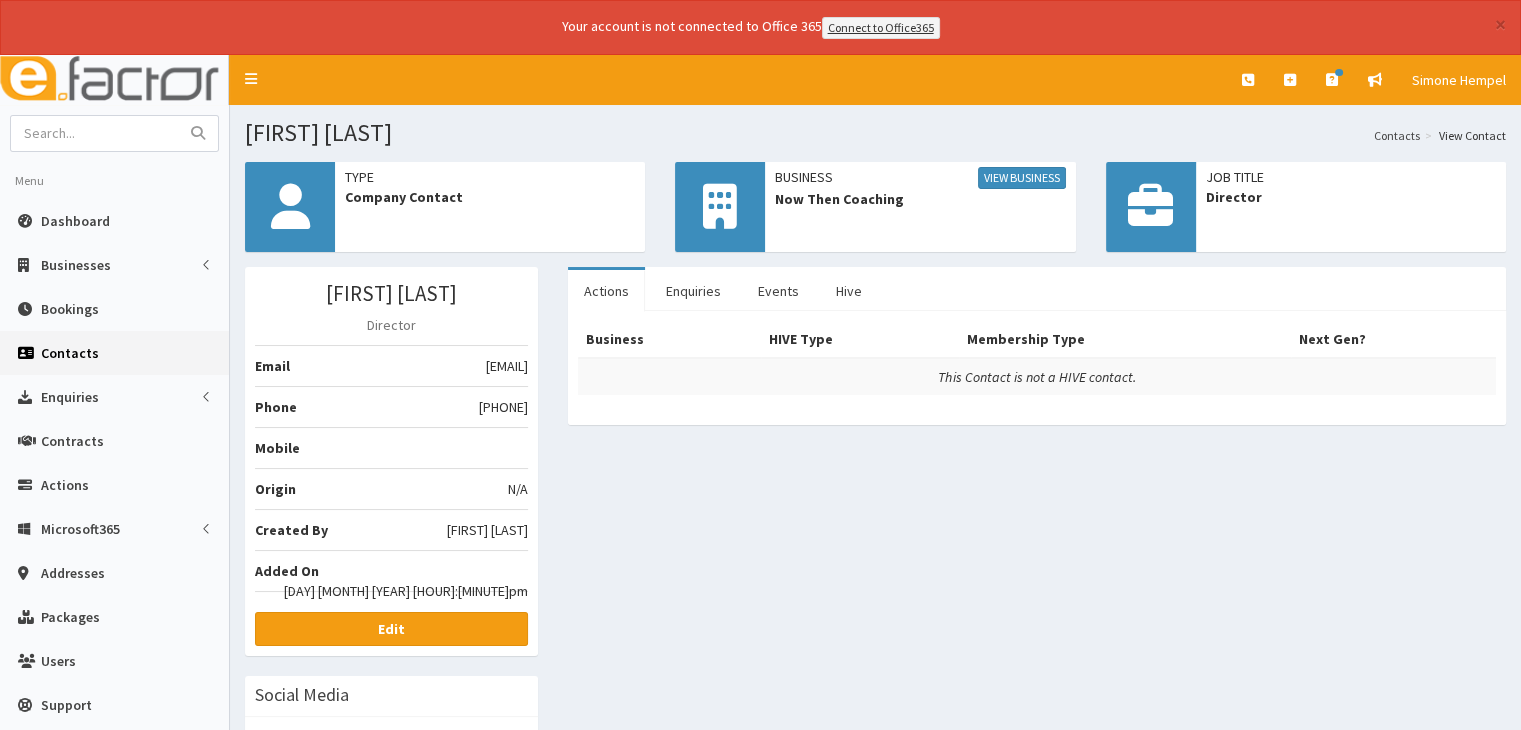 drag, startPoint x: 351, startPoint y: 361, endPoint x: 524, endPoint y: 373, distance: 173.41568 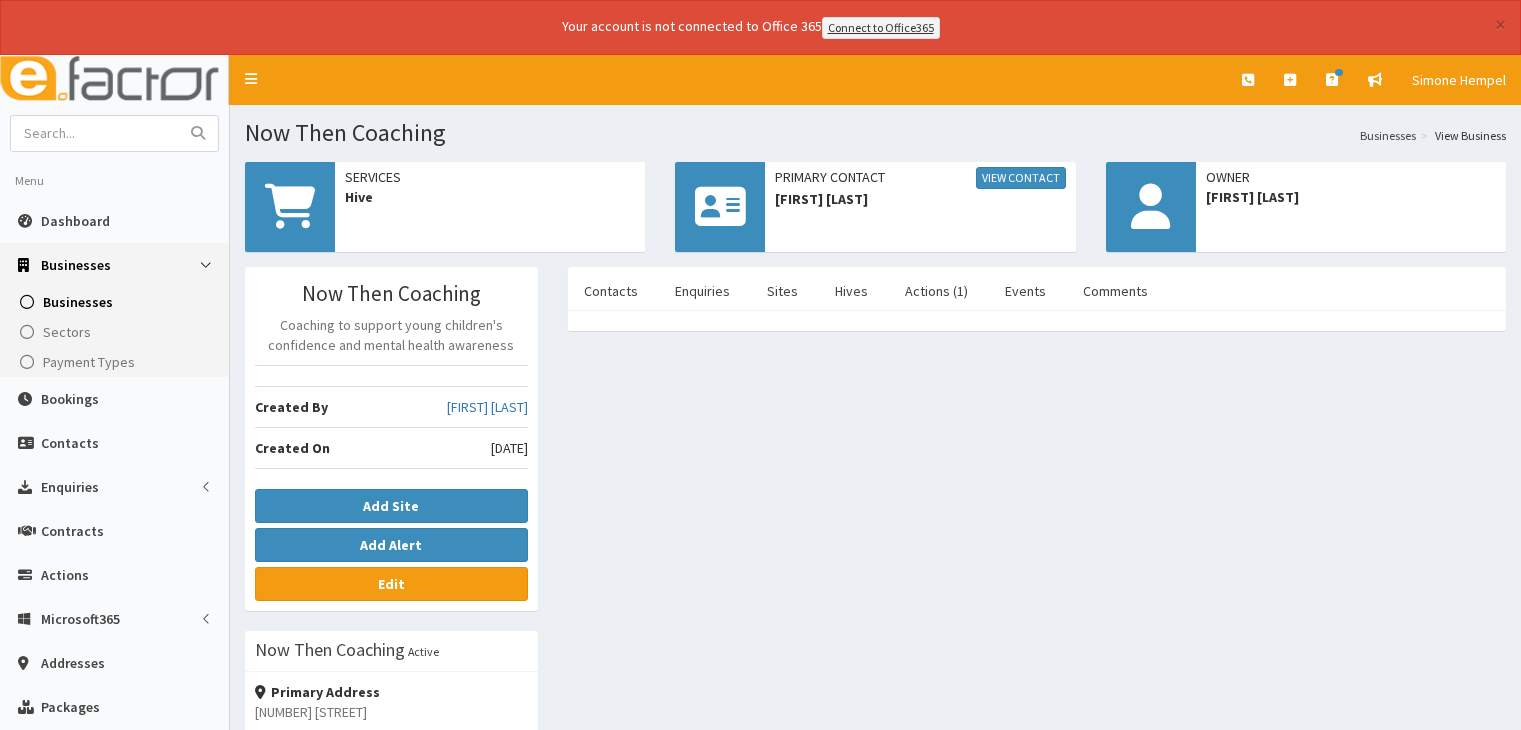 scroll, scrollTop: 0, scrollLeft: 0, axis: both 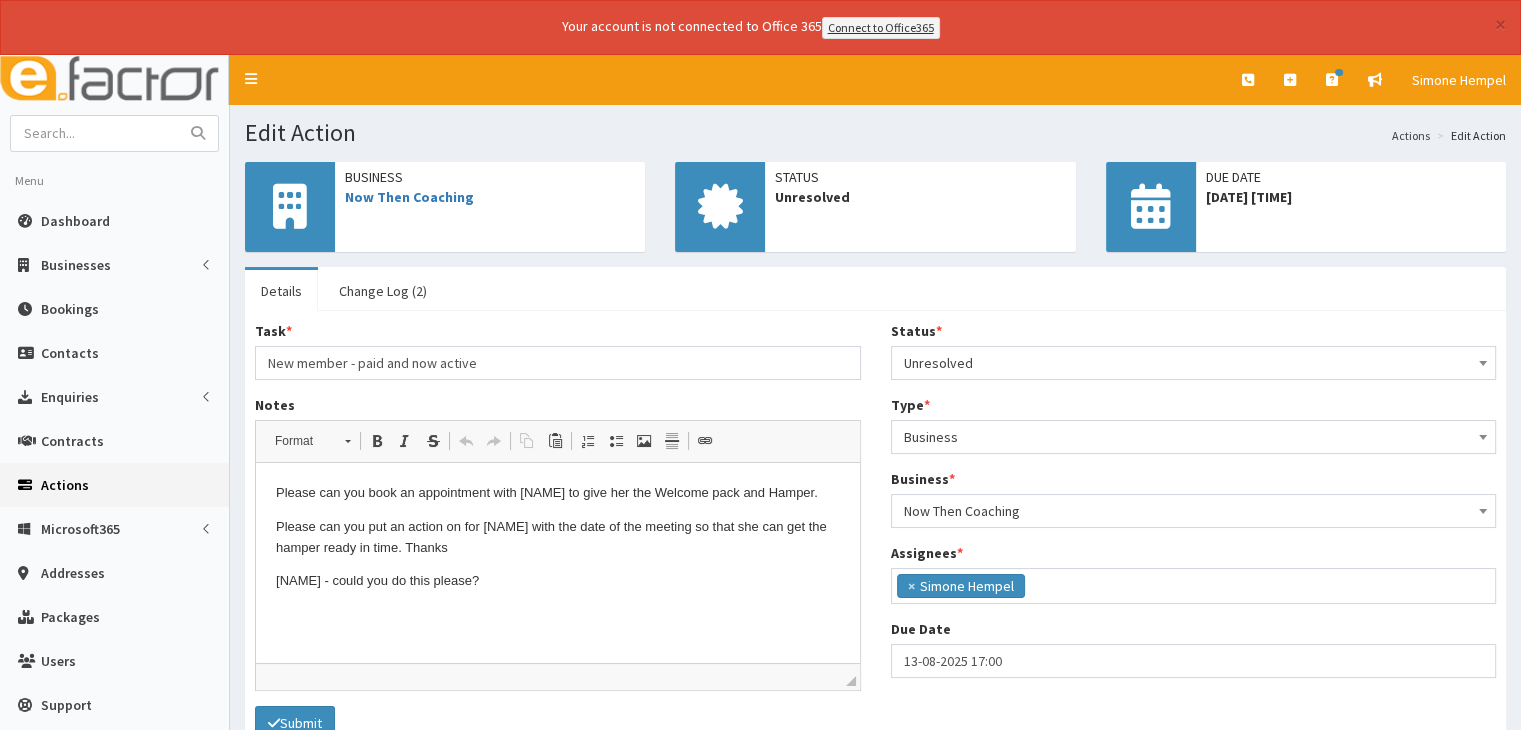 click on "[NAME] - could you do this please?" at bounding box center (558, 581) 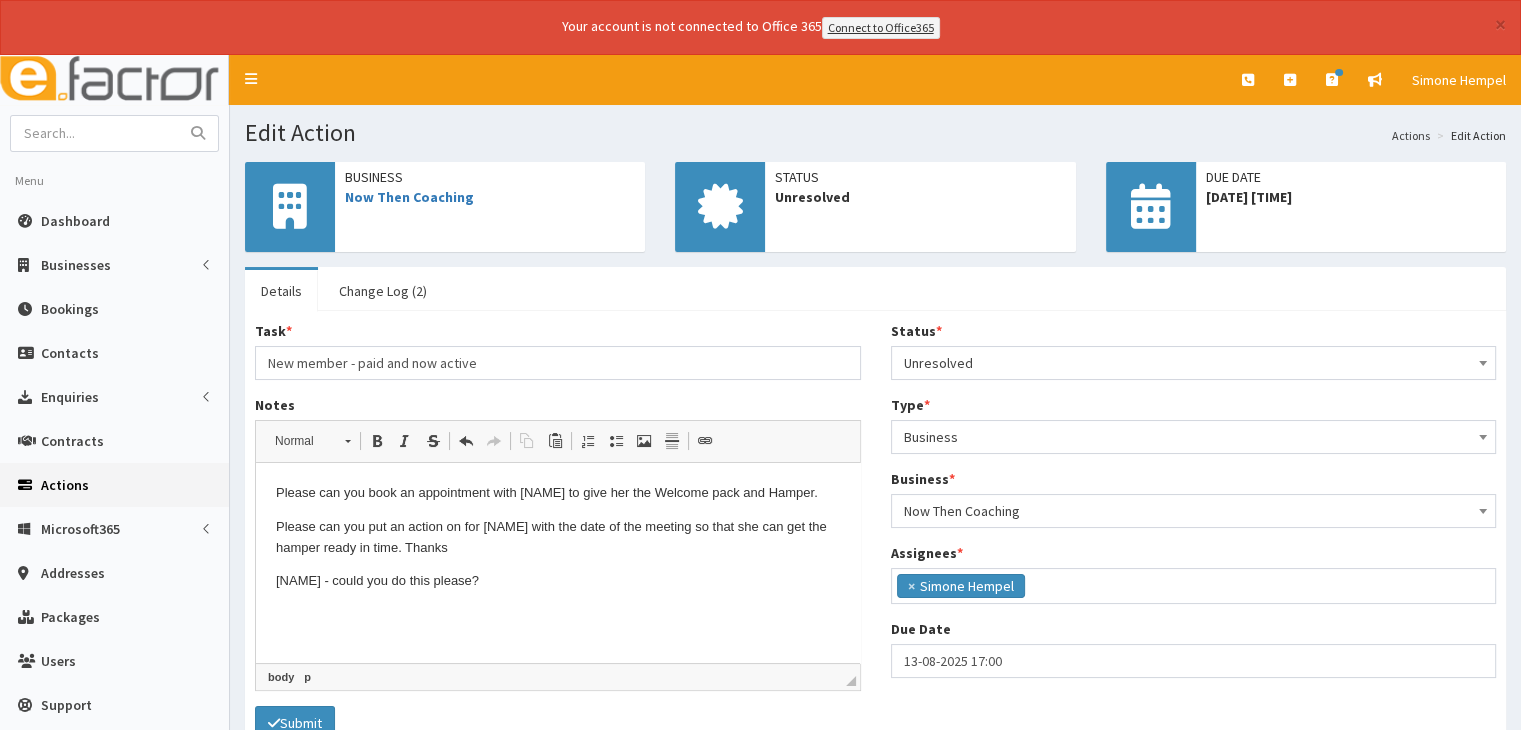 type 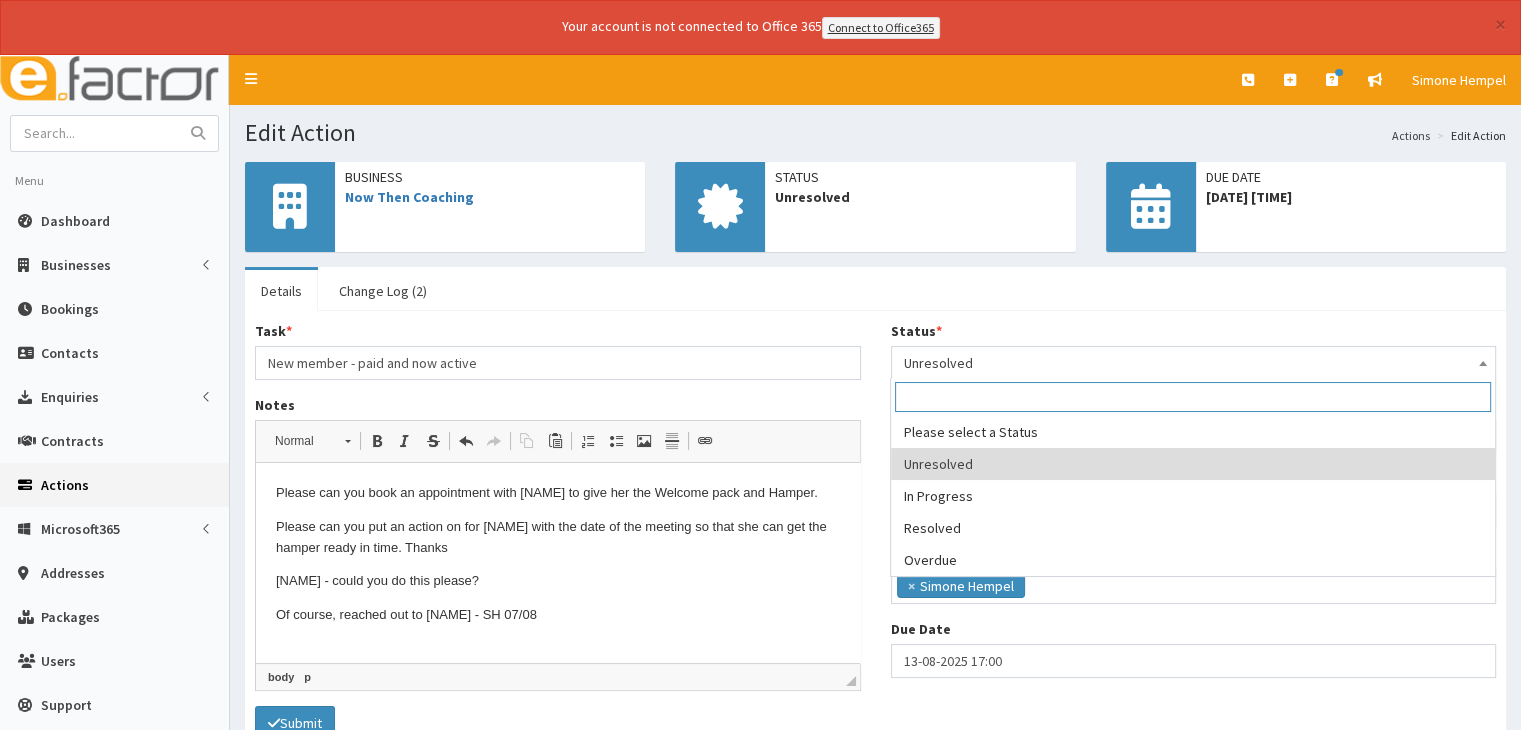 click on "Unresolved" at bounding box center (1194, 363) 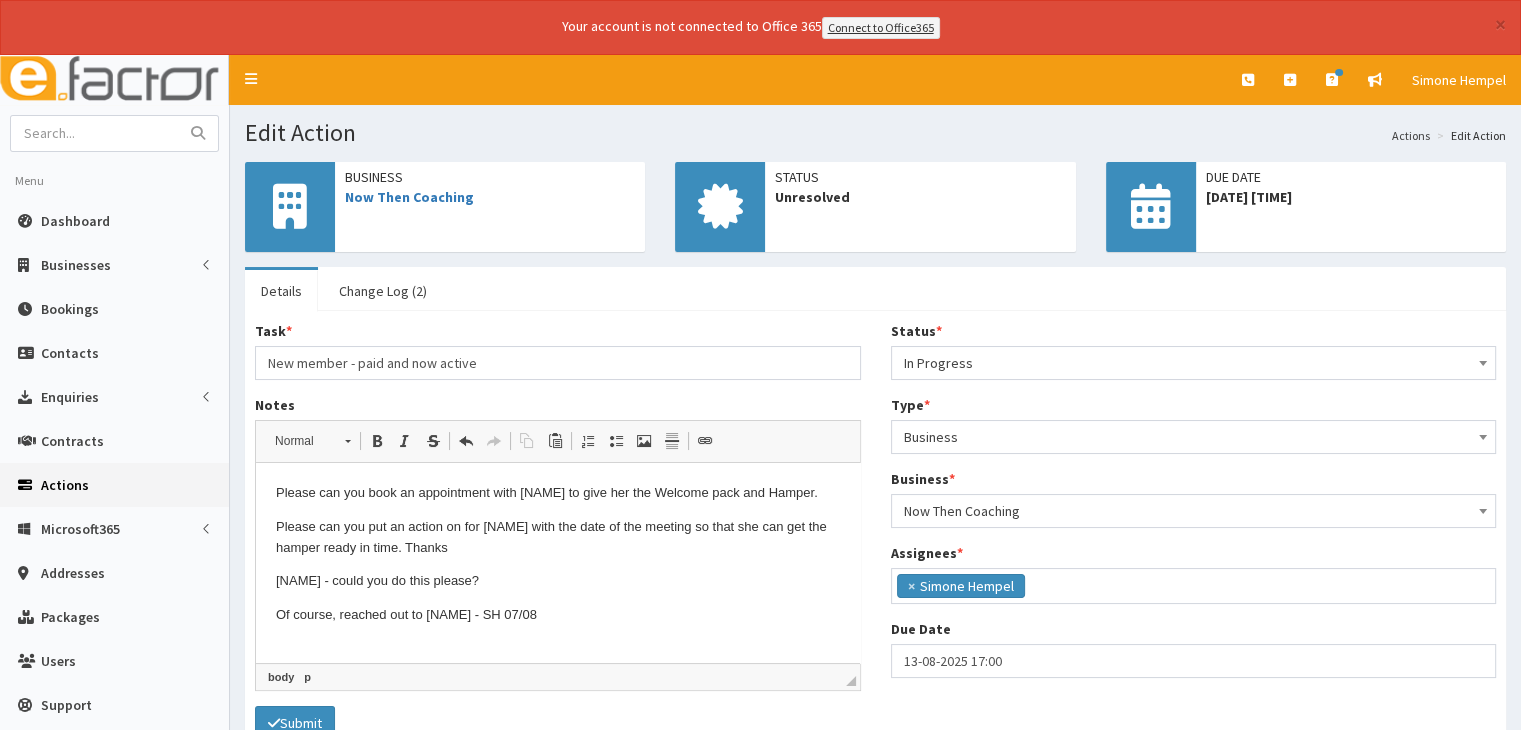 select on "2" 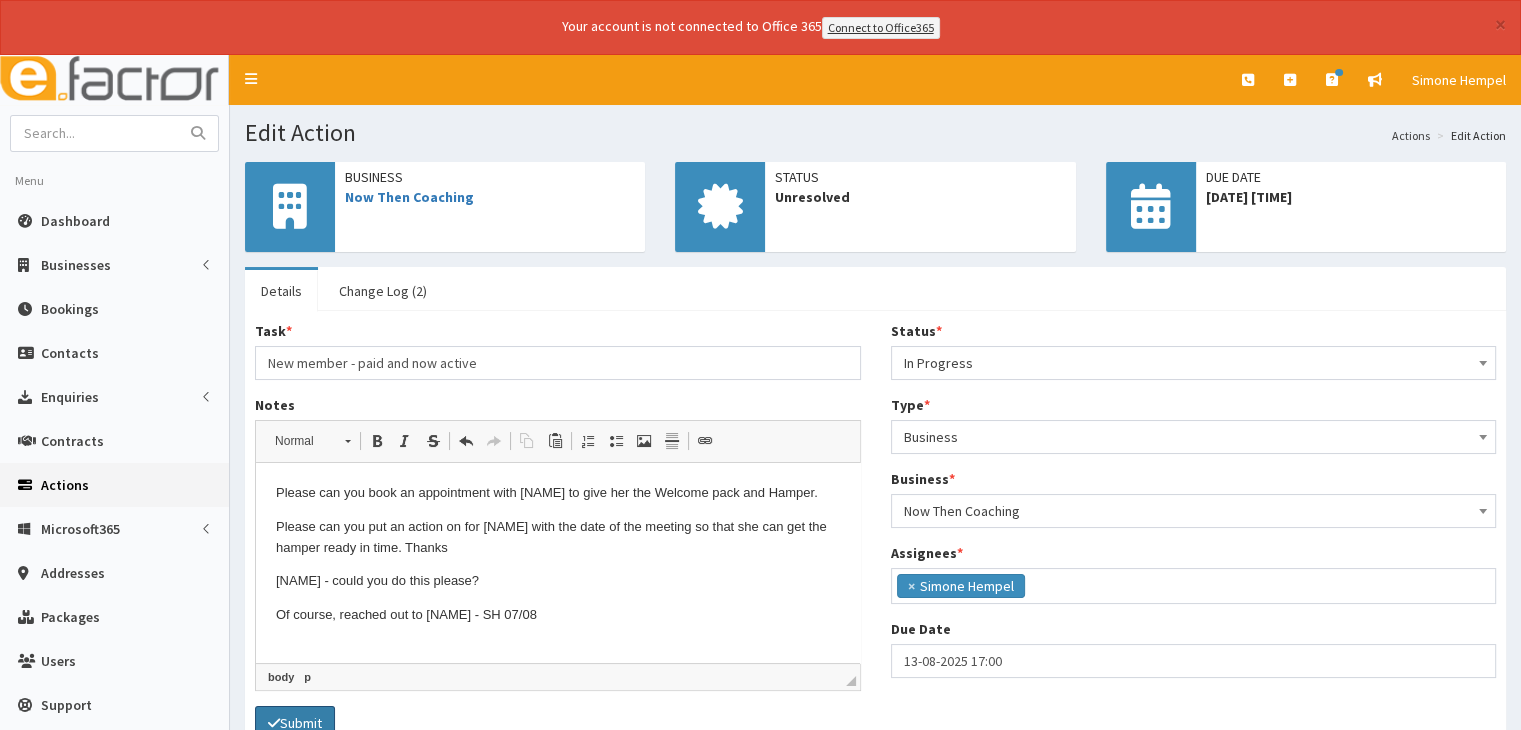 click on "Submit" at bounding box center [295, 723] 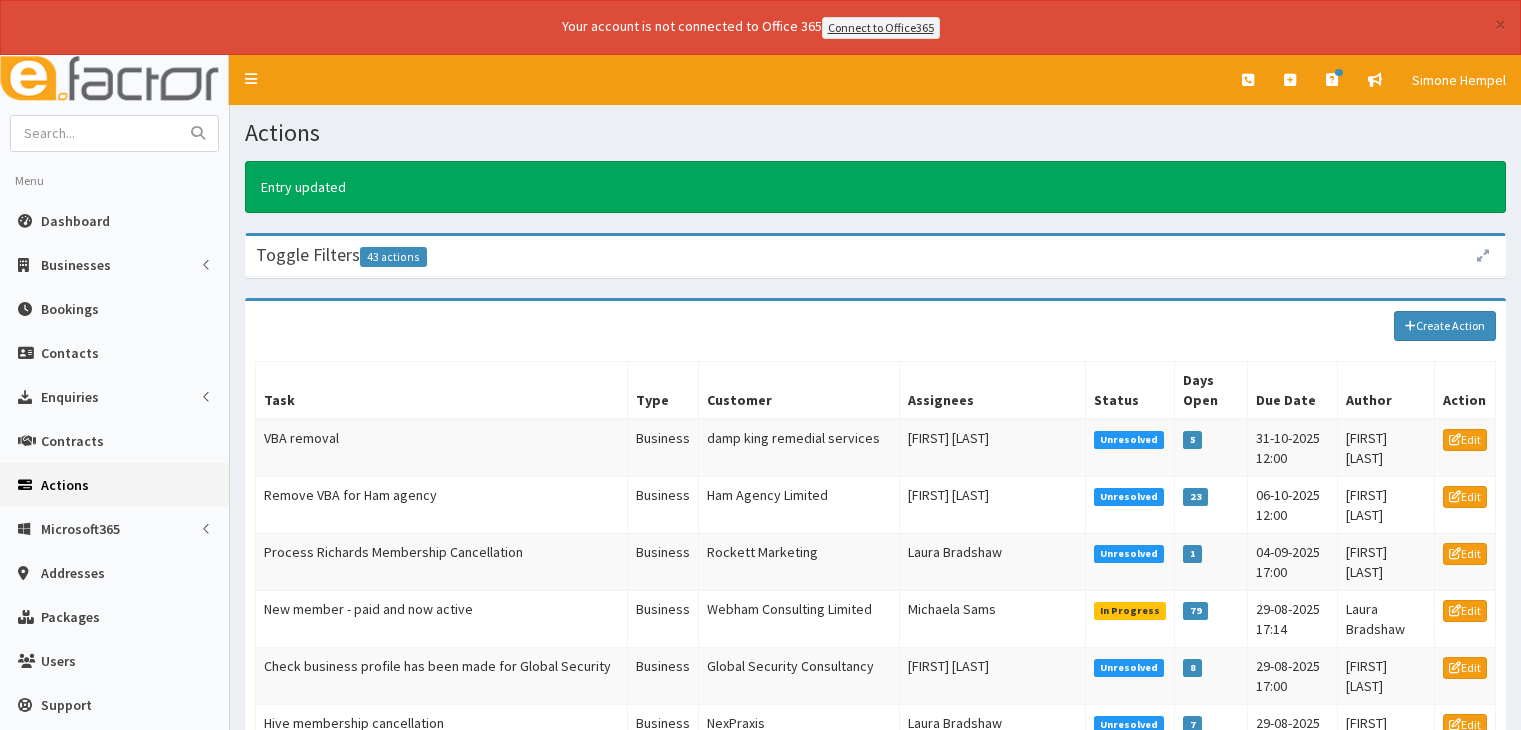 scroll, scrollTop: 0, scrollLeft: 0, axis: both 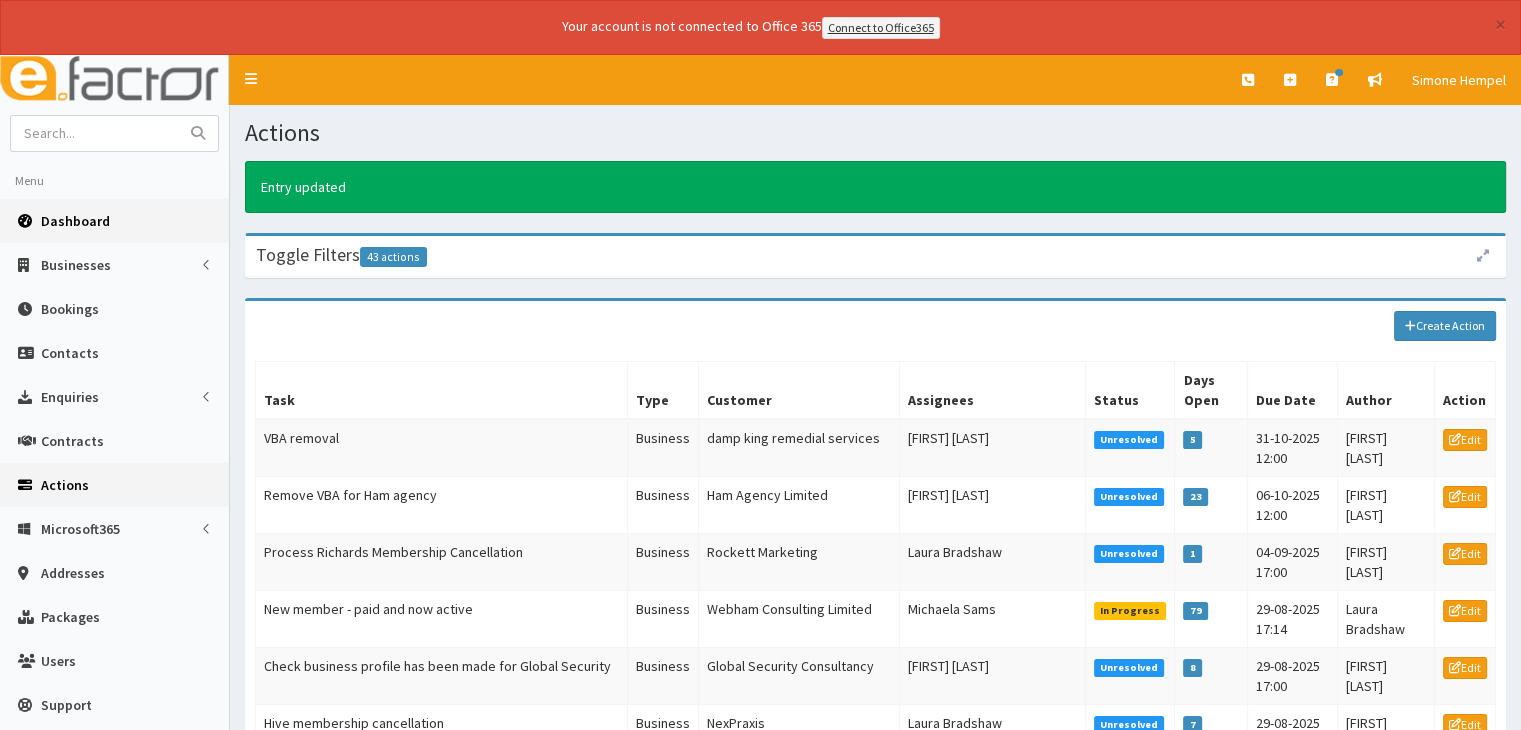 click on "Dashboard" at bounding box center [75, 221] 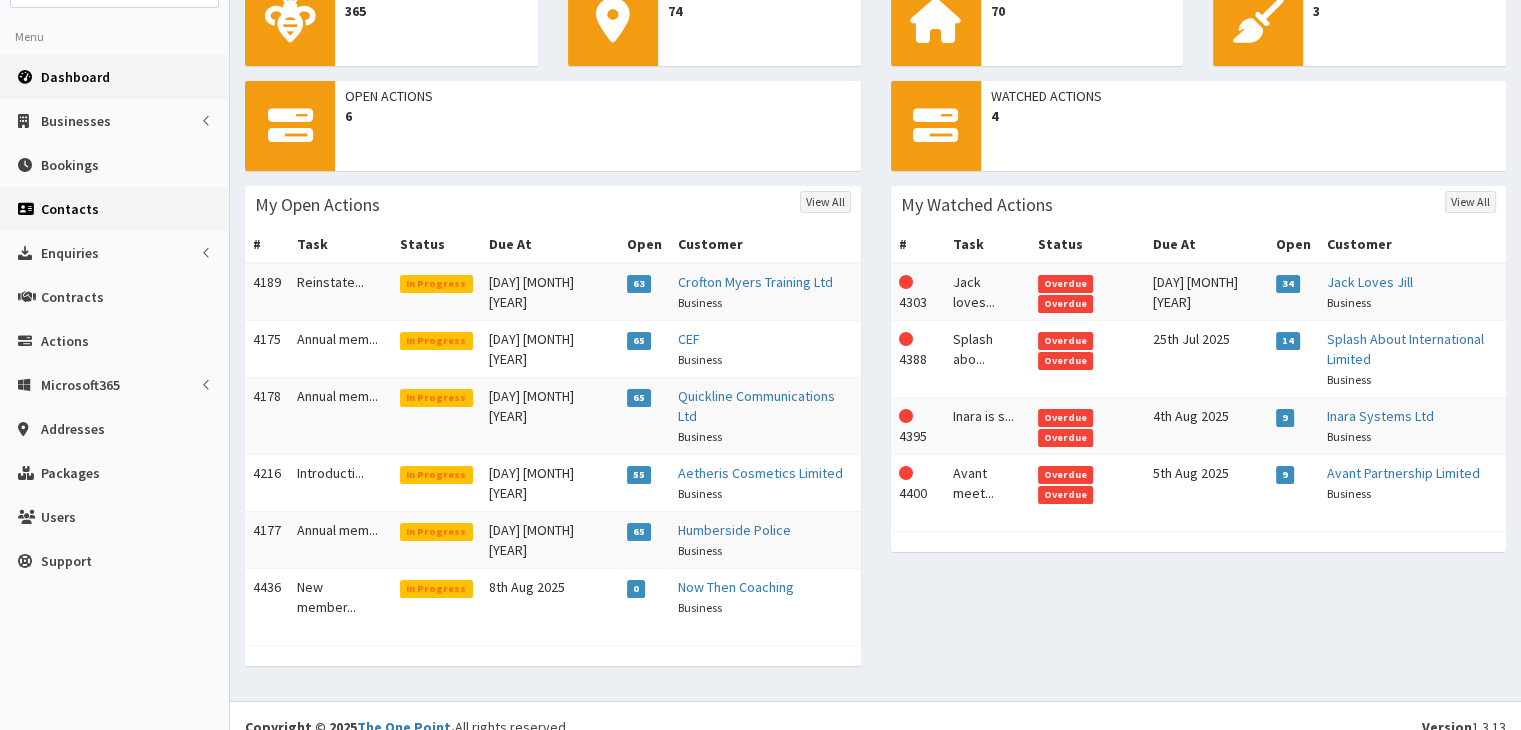 scroll, scrollTop: 0, scrollLeft: 0, axis: both 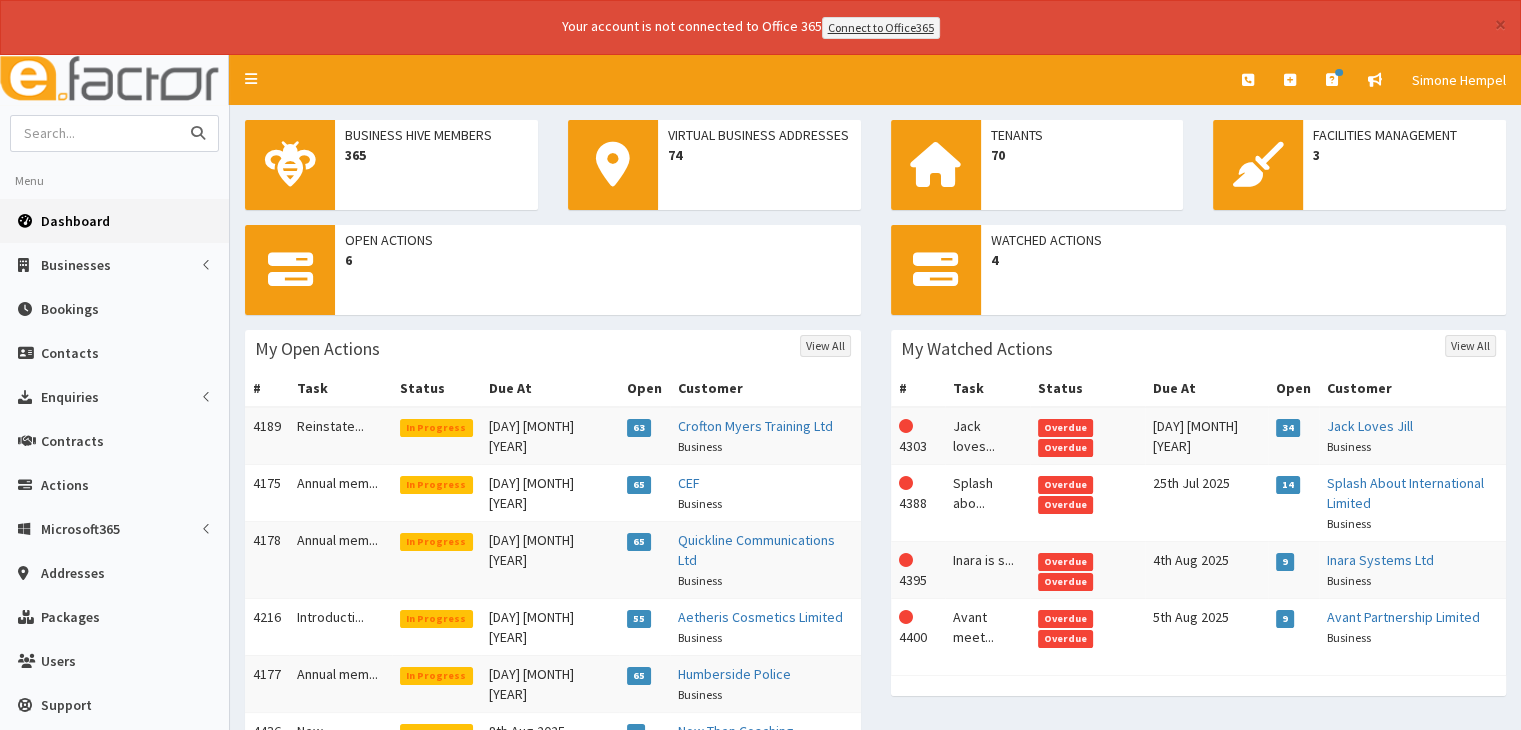 click at bounding box center [95, 133] 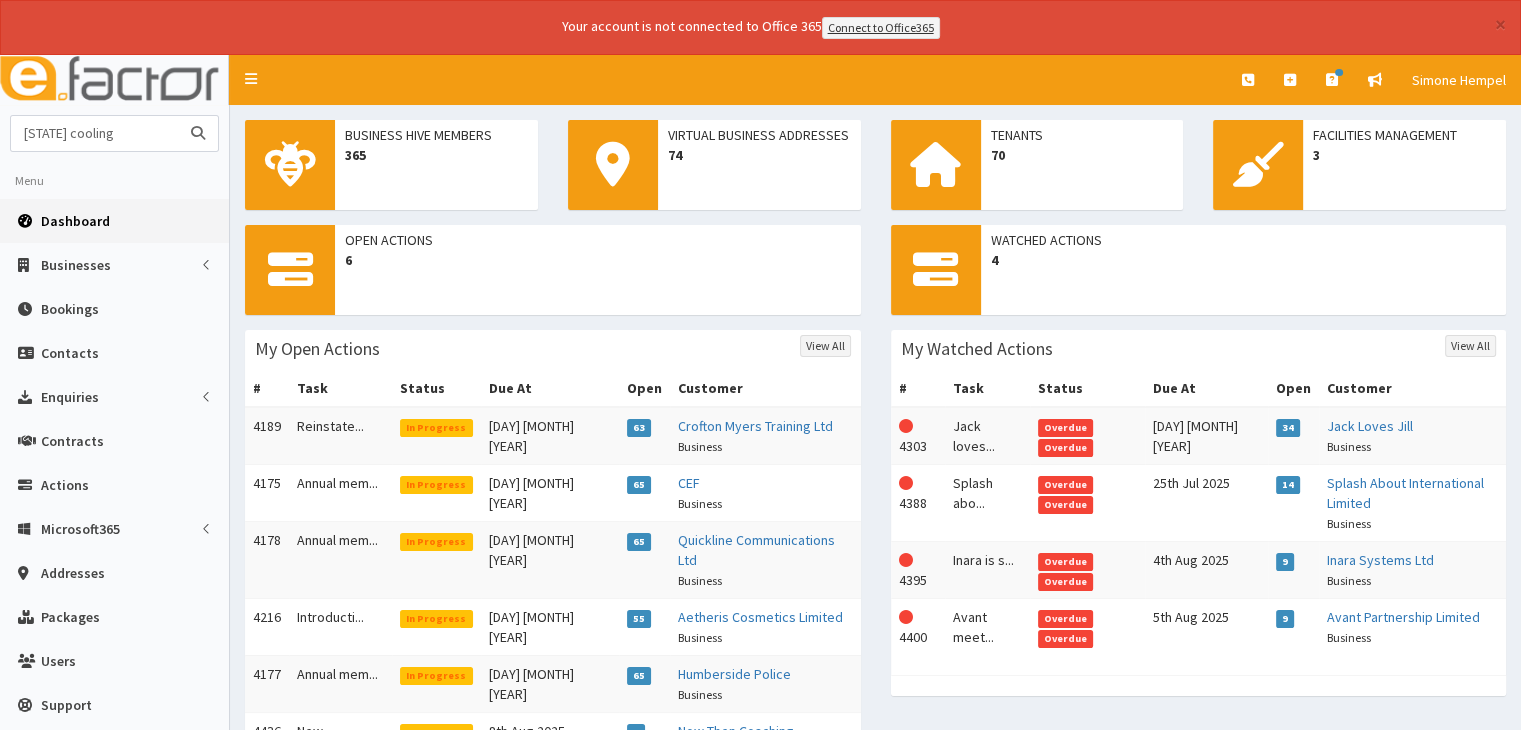 type on "[STATE] cooling" 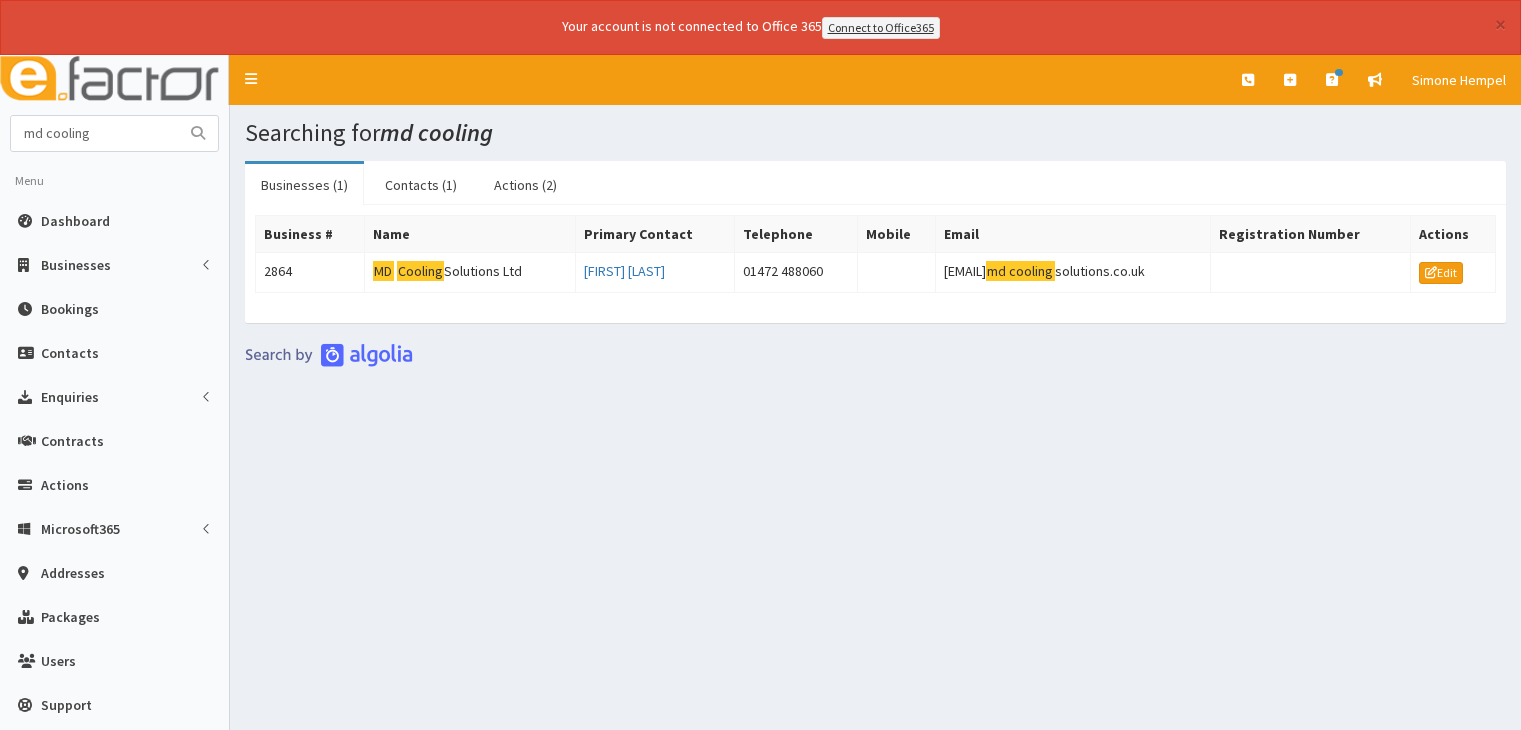 scroll, scrollTop: 0, scrollLeft: 0, axis: both 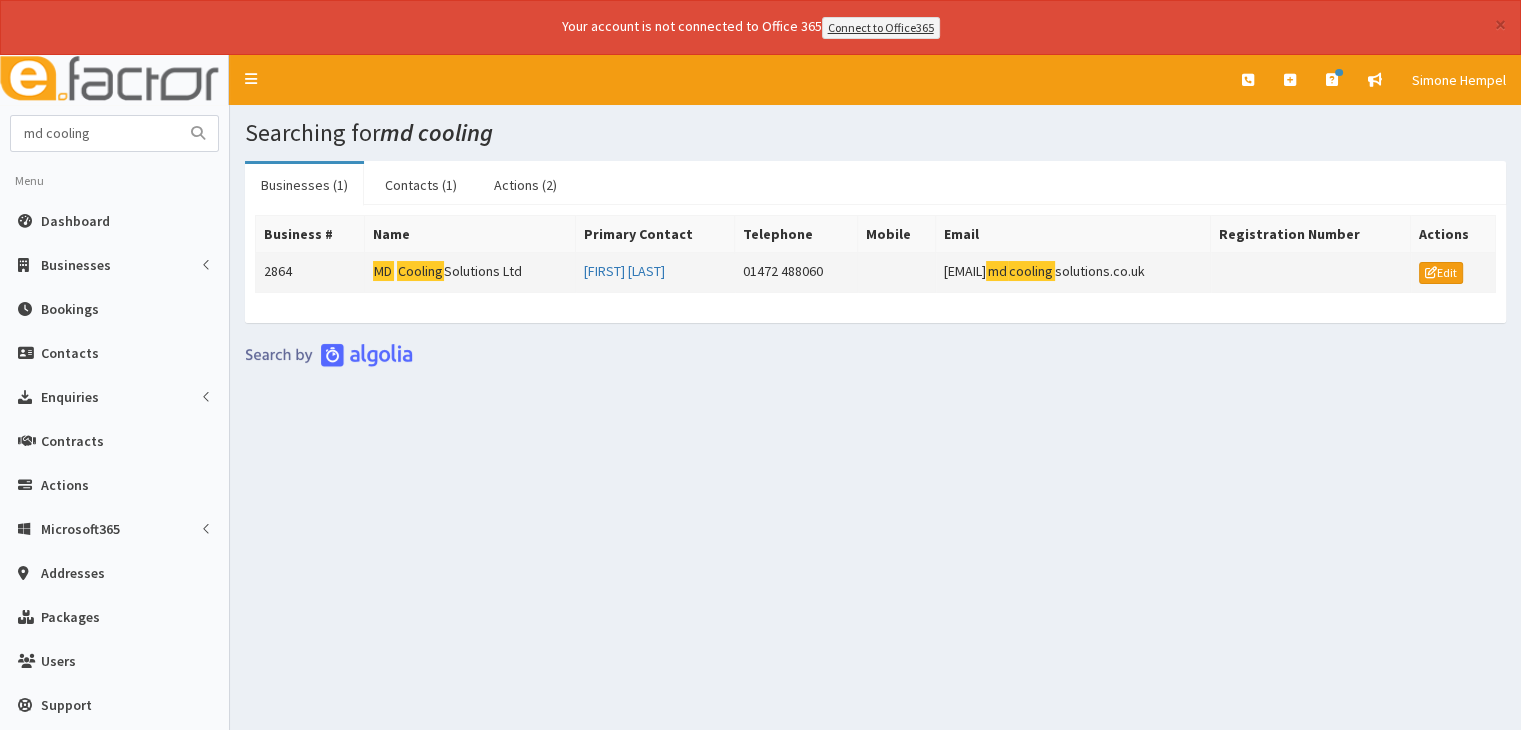 click on "MD" 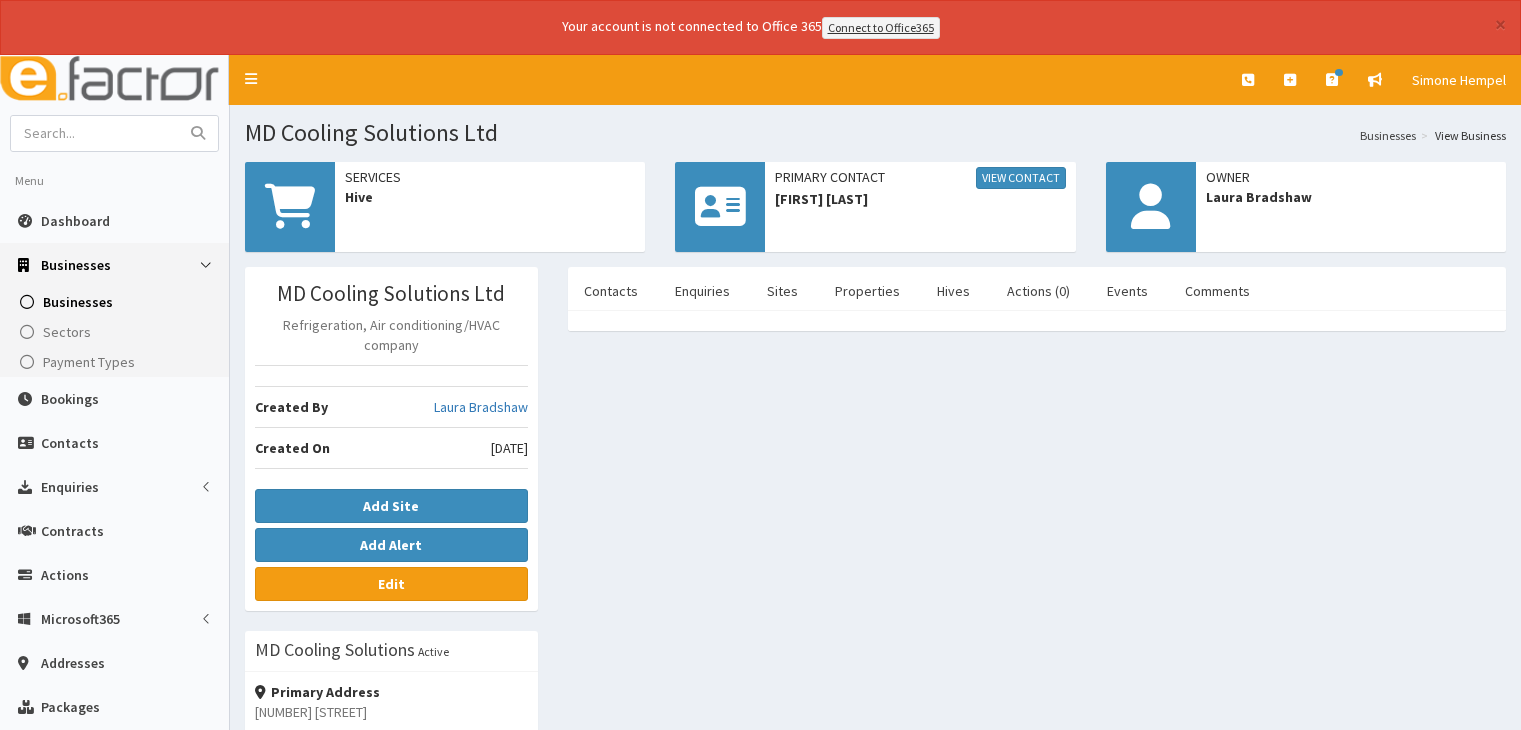 scroll, scrollTop: 0, scrollLeft: 0, axis: both 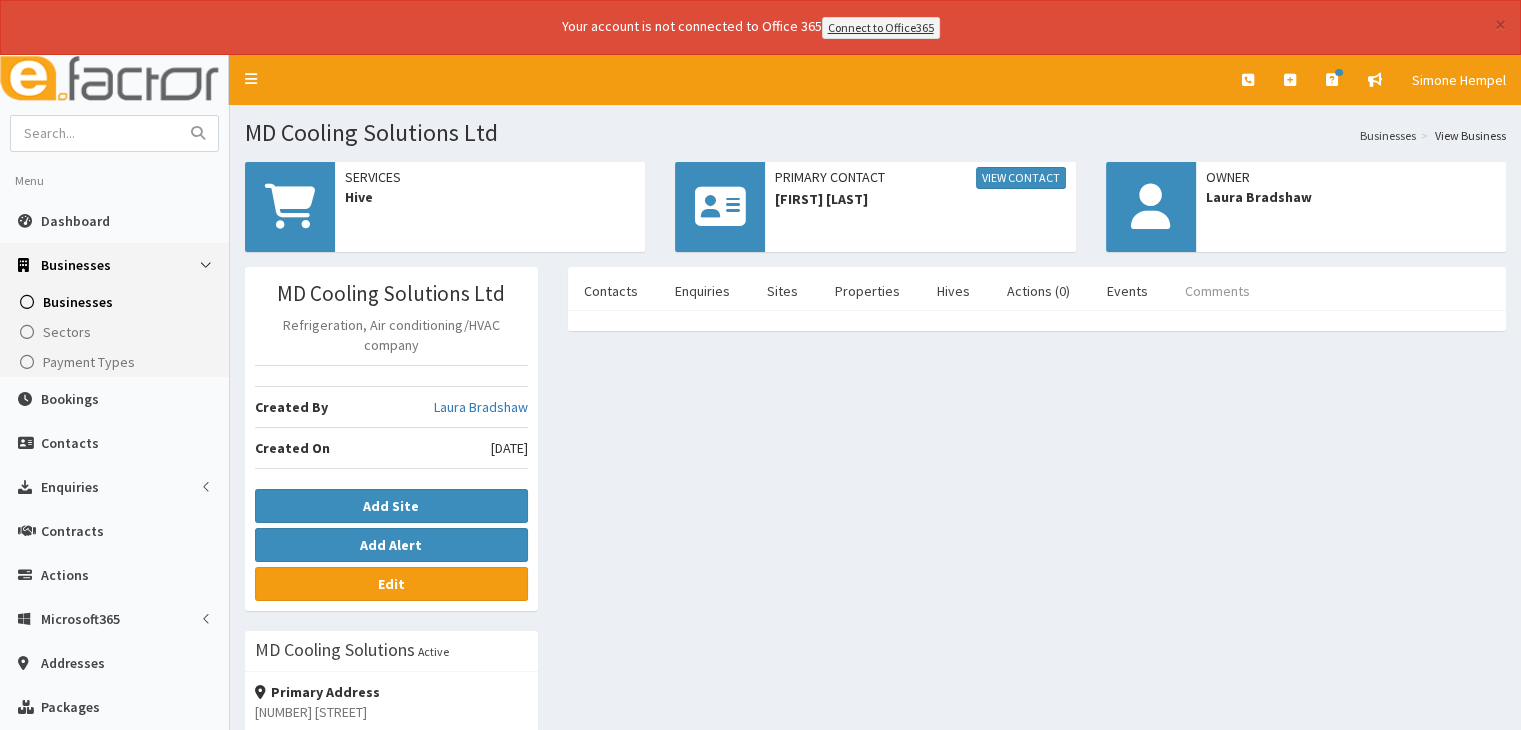 click on "Comments" at bounding box center [1217, 291] 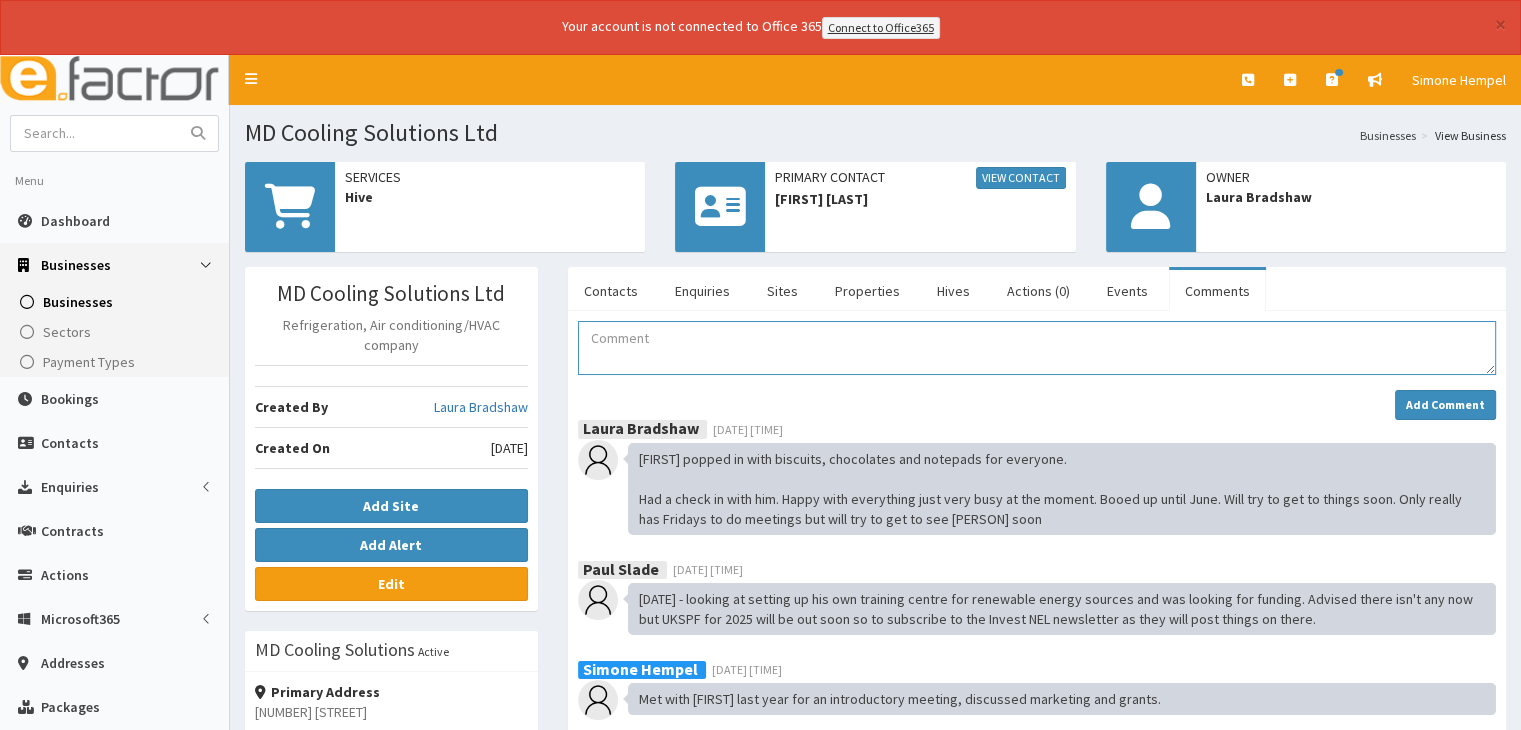 click at bounding box center [1037, 348] 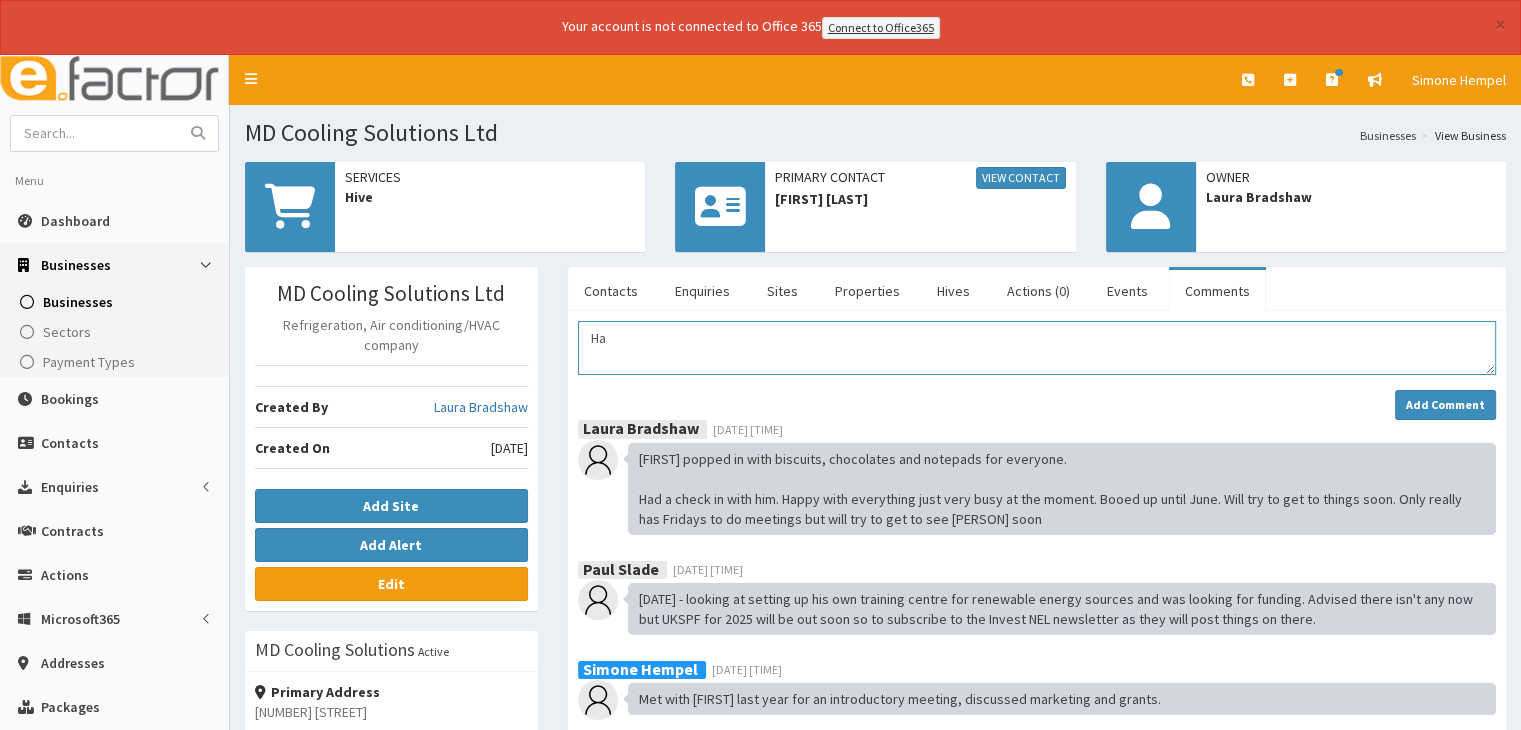 type on "H" 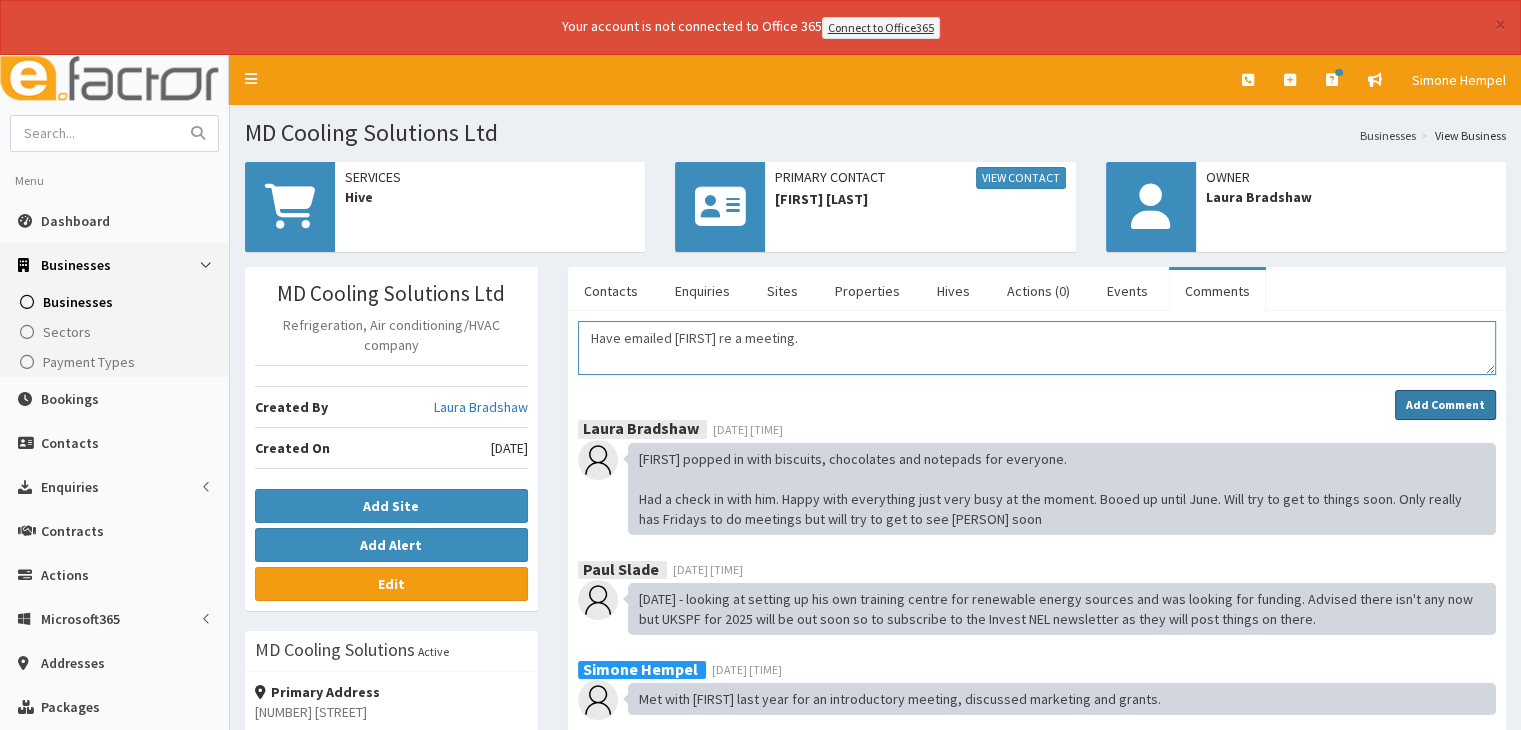 type on "Have emailed Mark re a meeting." 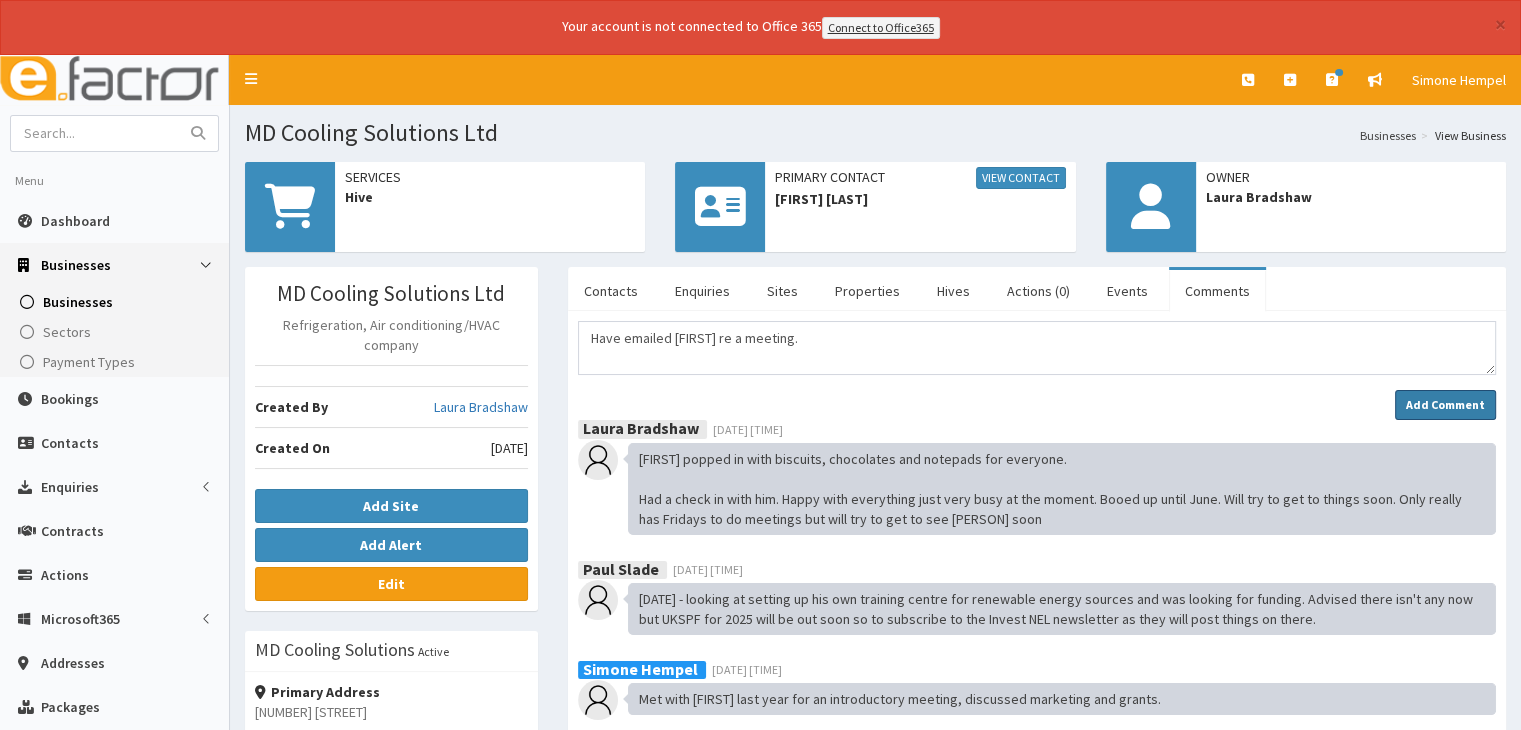 click on "Add Comment" at bounding box center (1445, 404) 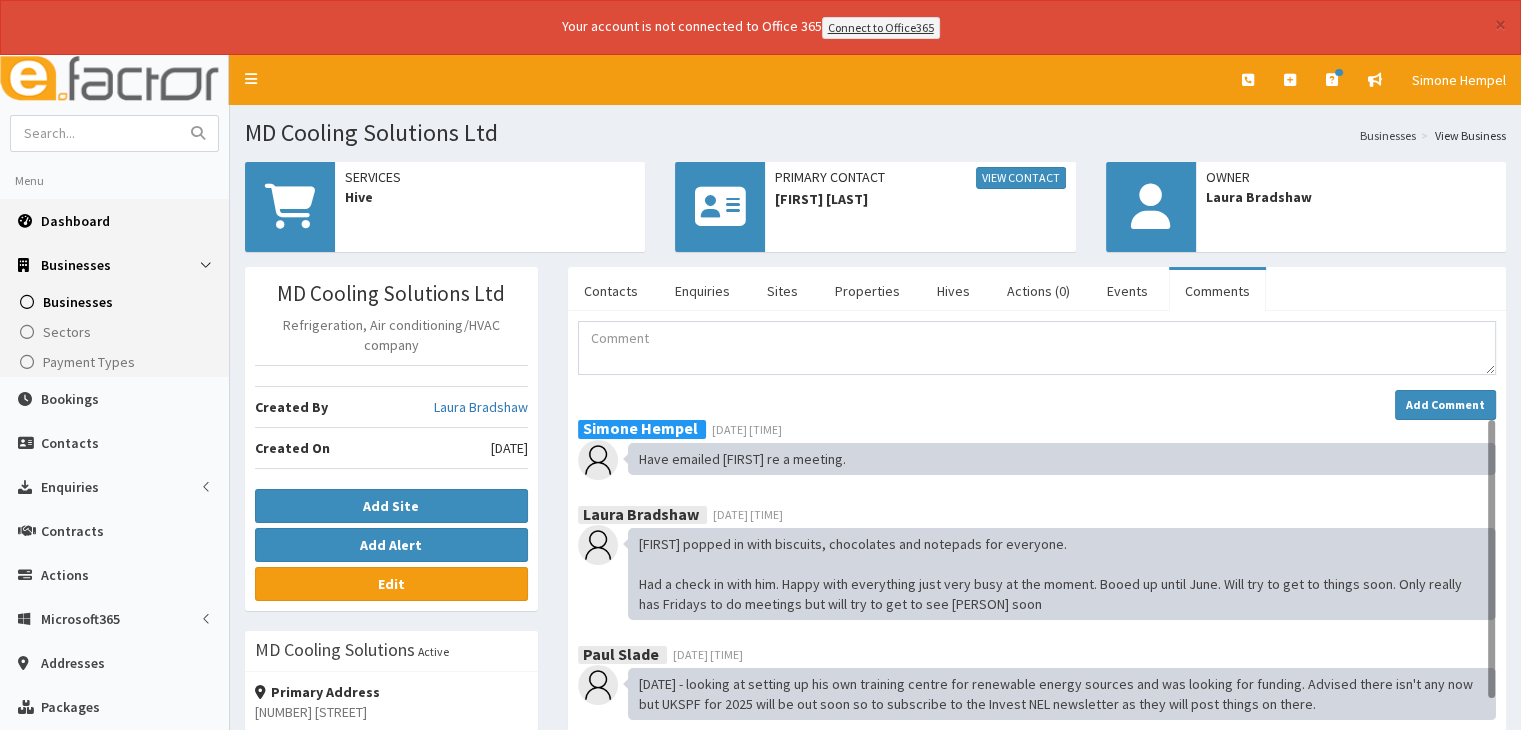 click on "Dashboard" at bounding box center [114, 221] 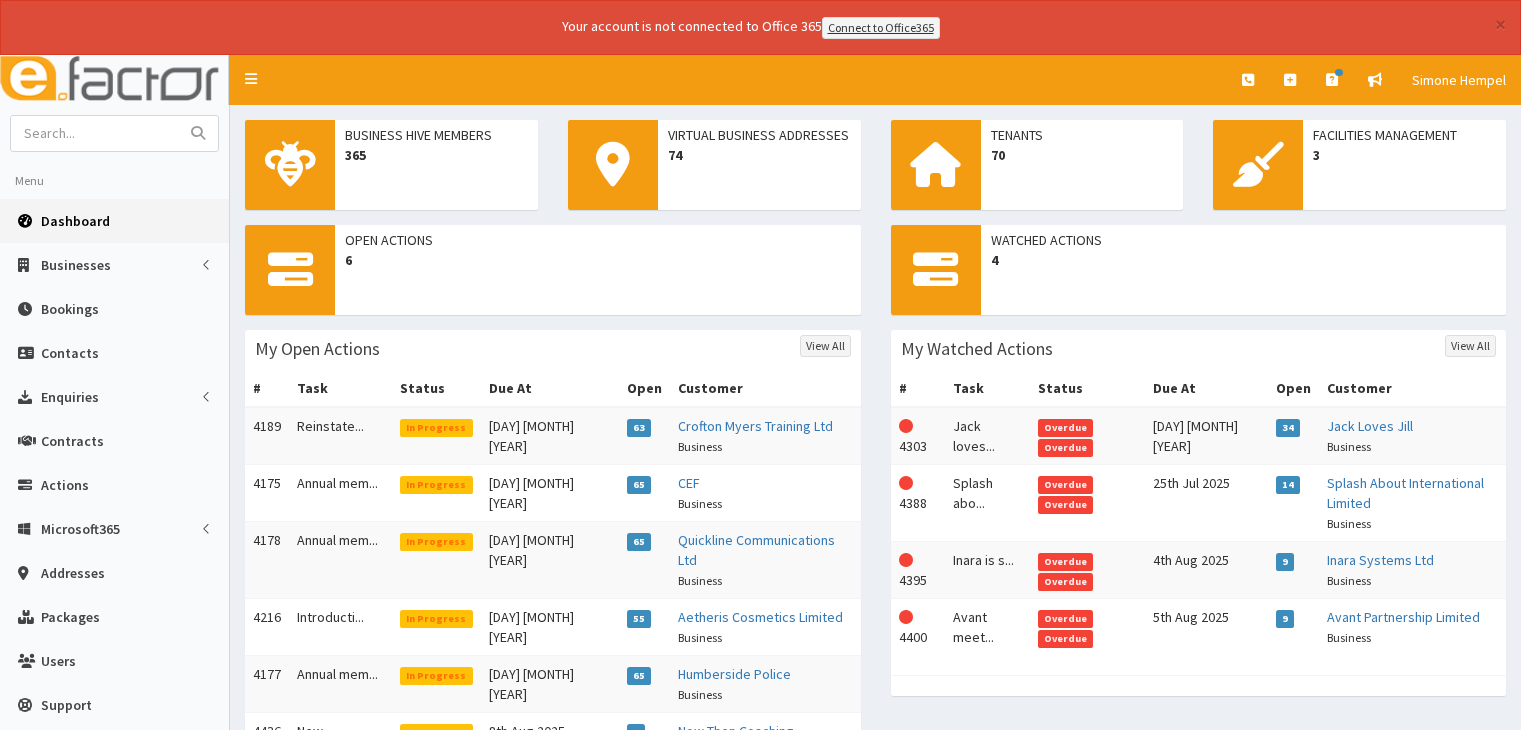 scroll, scrollTop: 0, scrollLeft: 0, axis: both 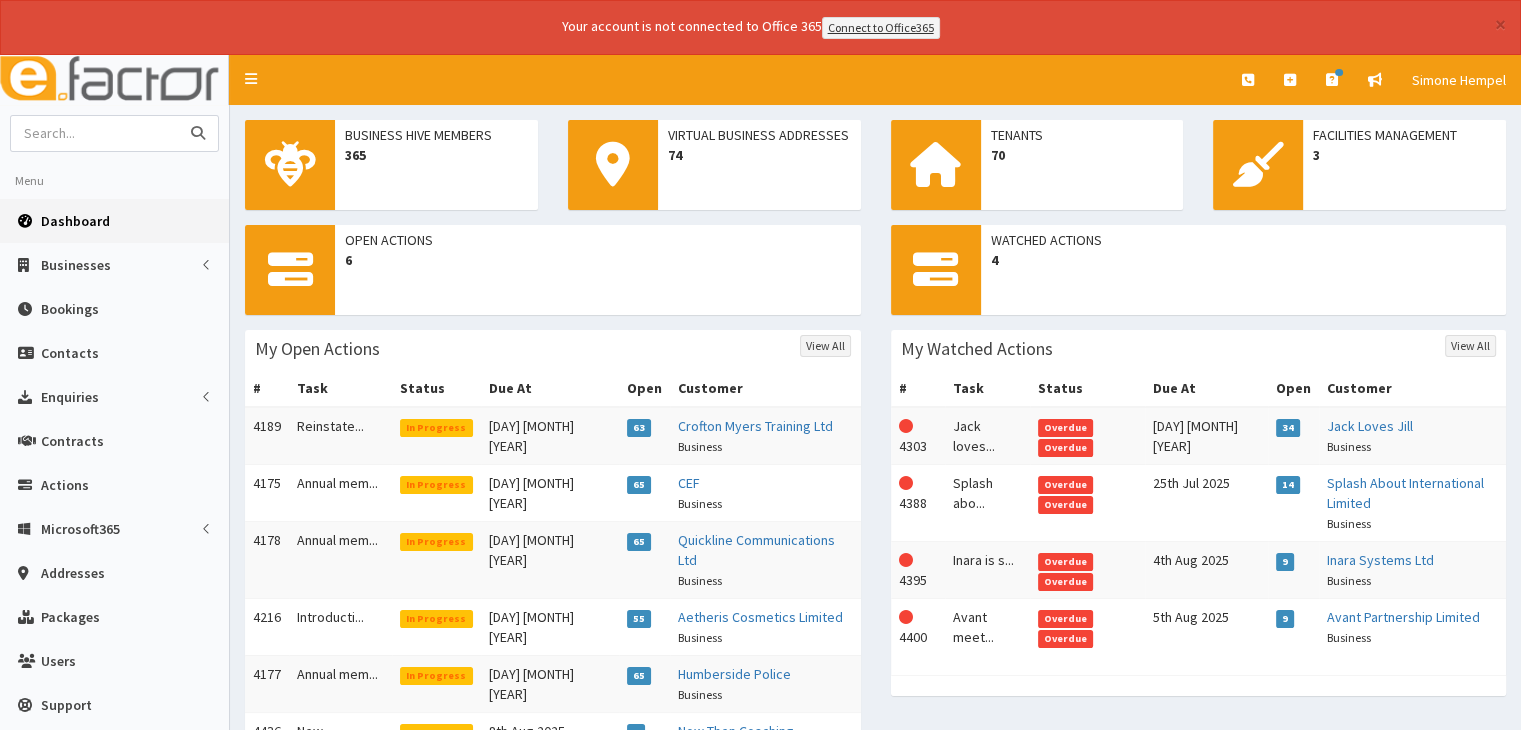 click at bounding box center [95, 133] 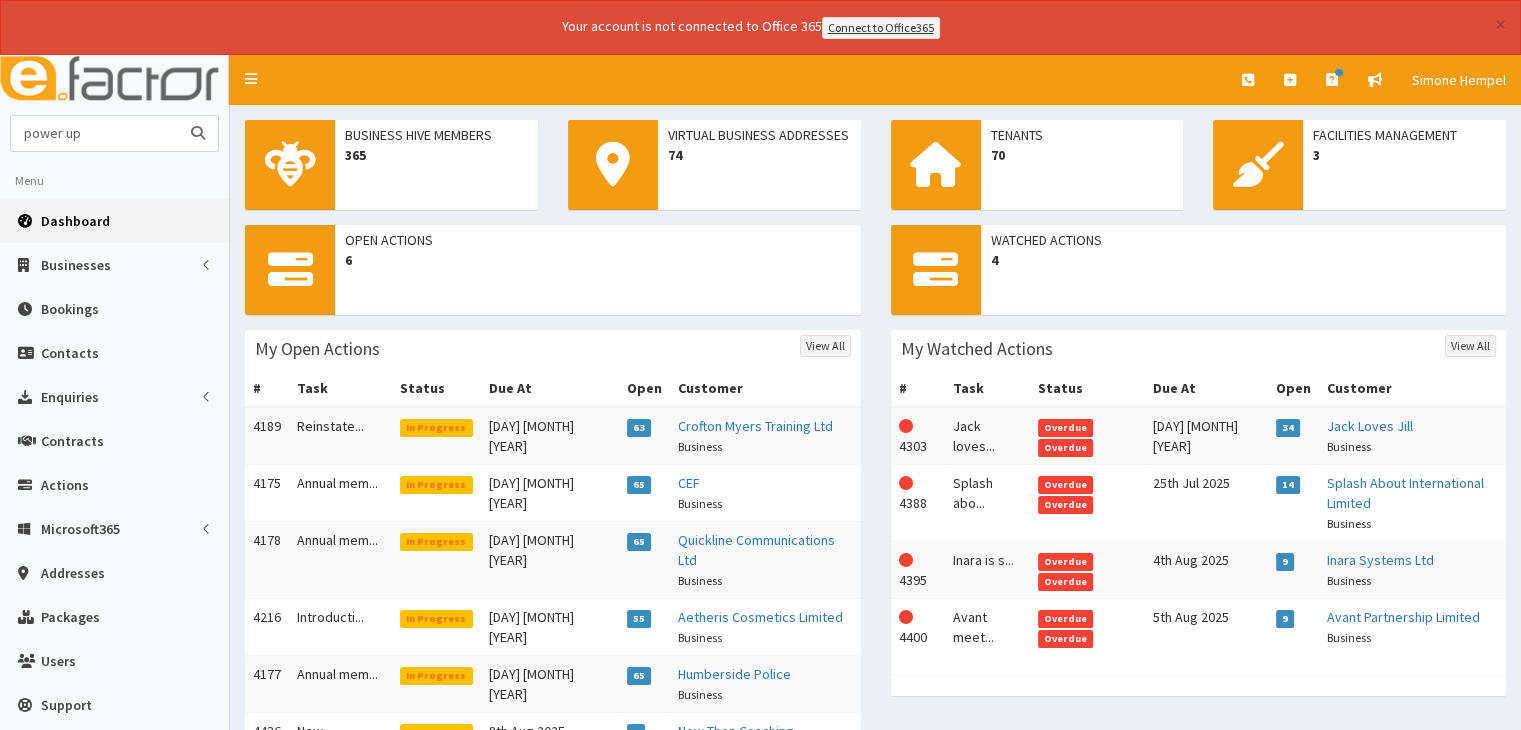 type on "power up" 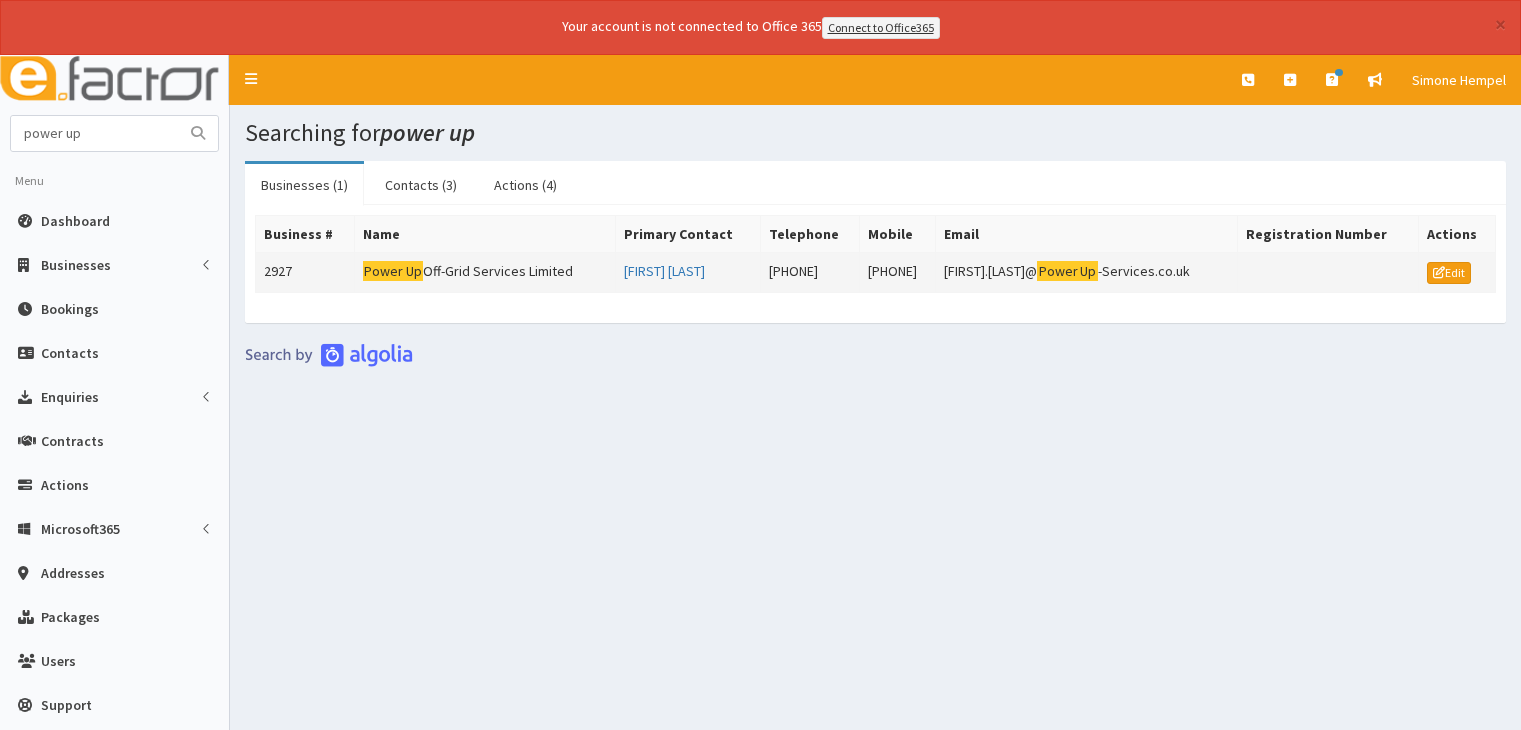 scroll, scrollTop: 0, scrollLeft: 0, axis: both 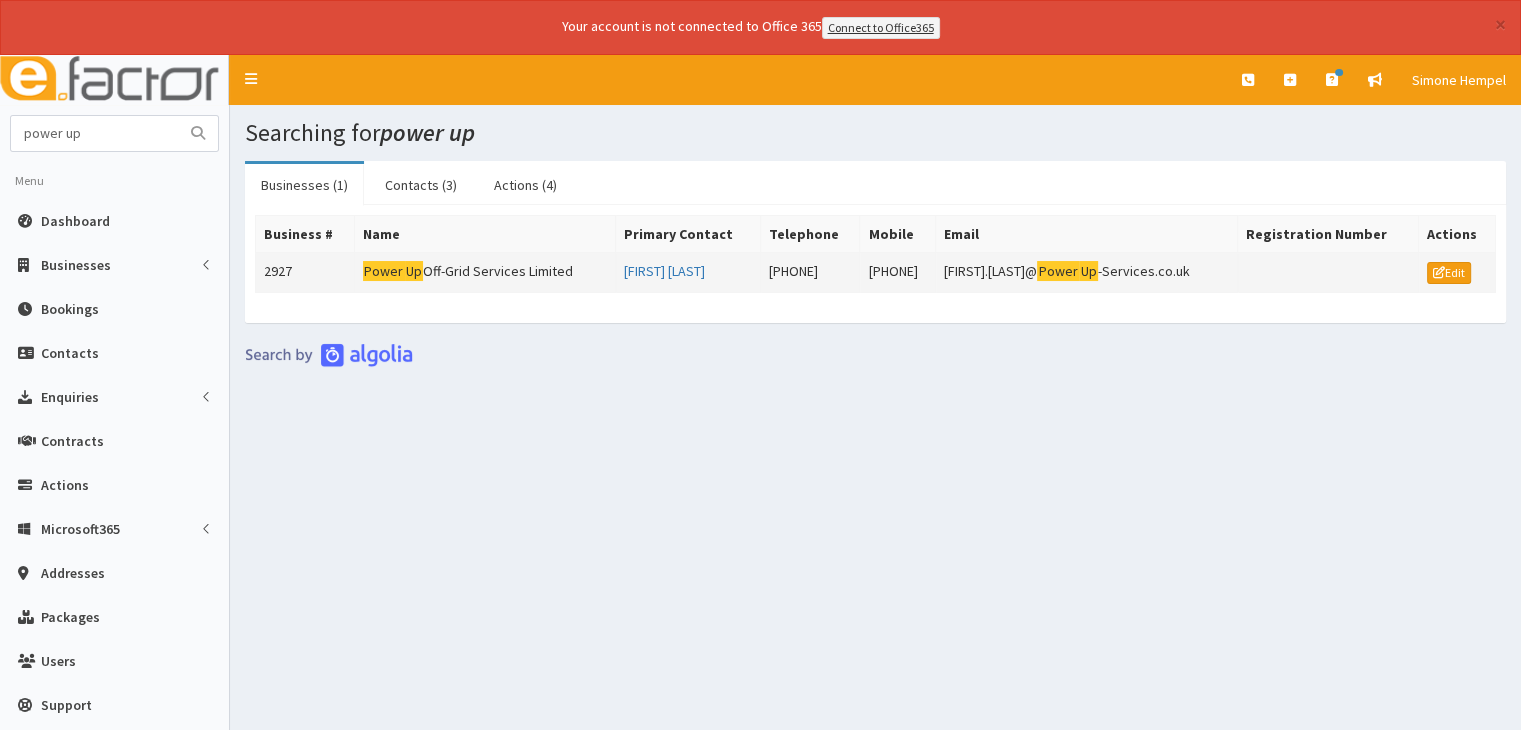 click on "Power Up Off-Grid Services Limited" at bounding box center [484, 272] 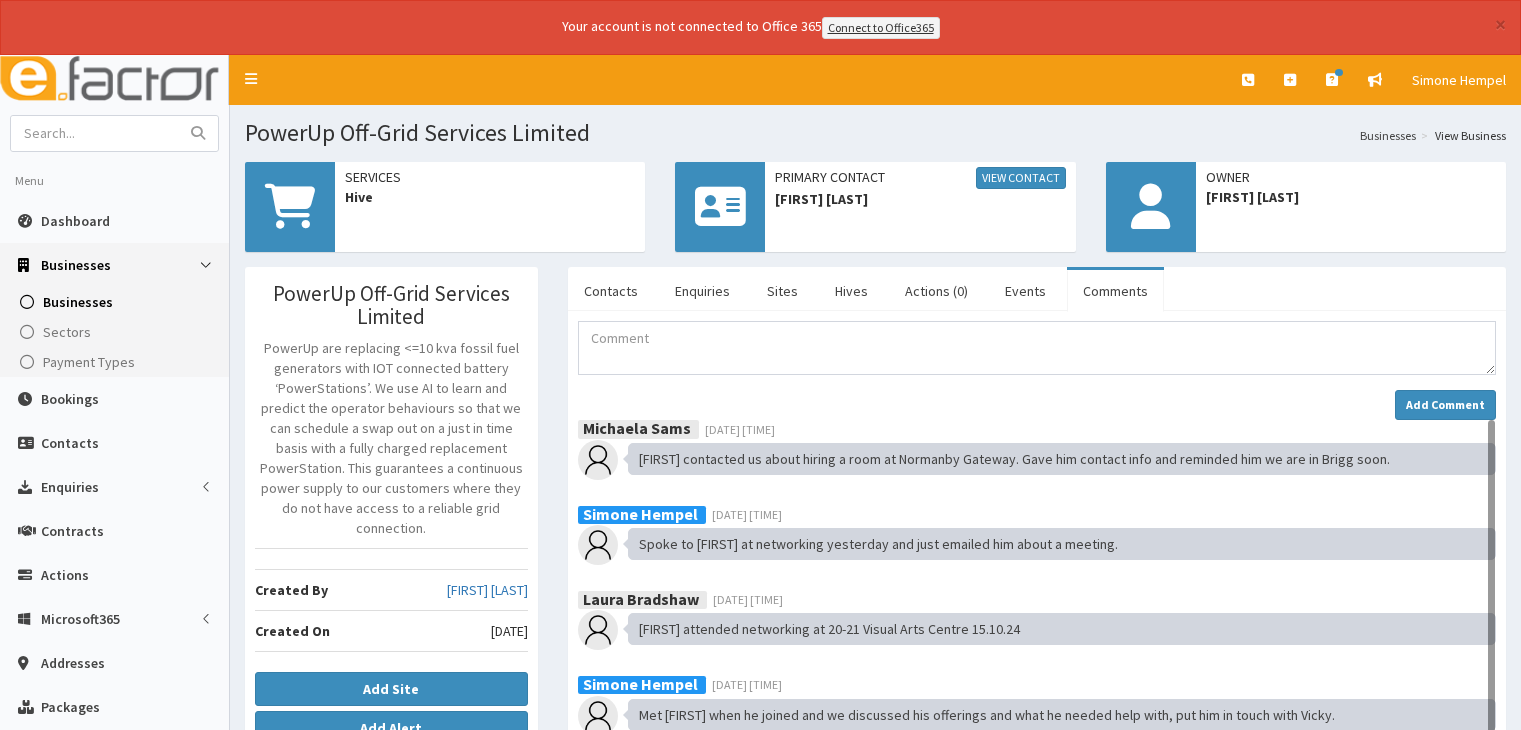 scroll, scrollTop: 0, scrollLeft: 0, axis: both 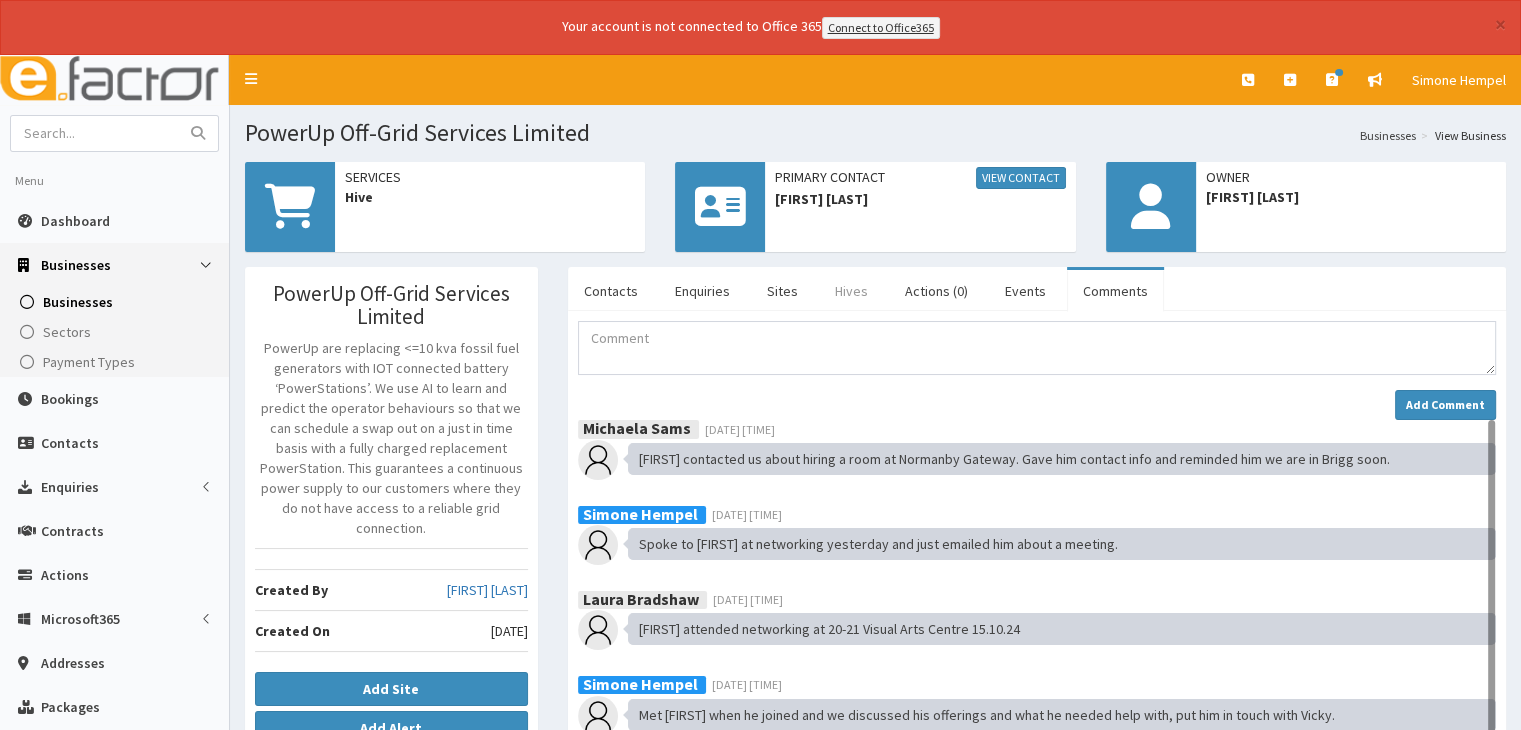 click on "Hives" at bounding box center [851, 291] 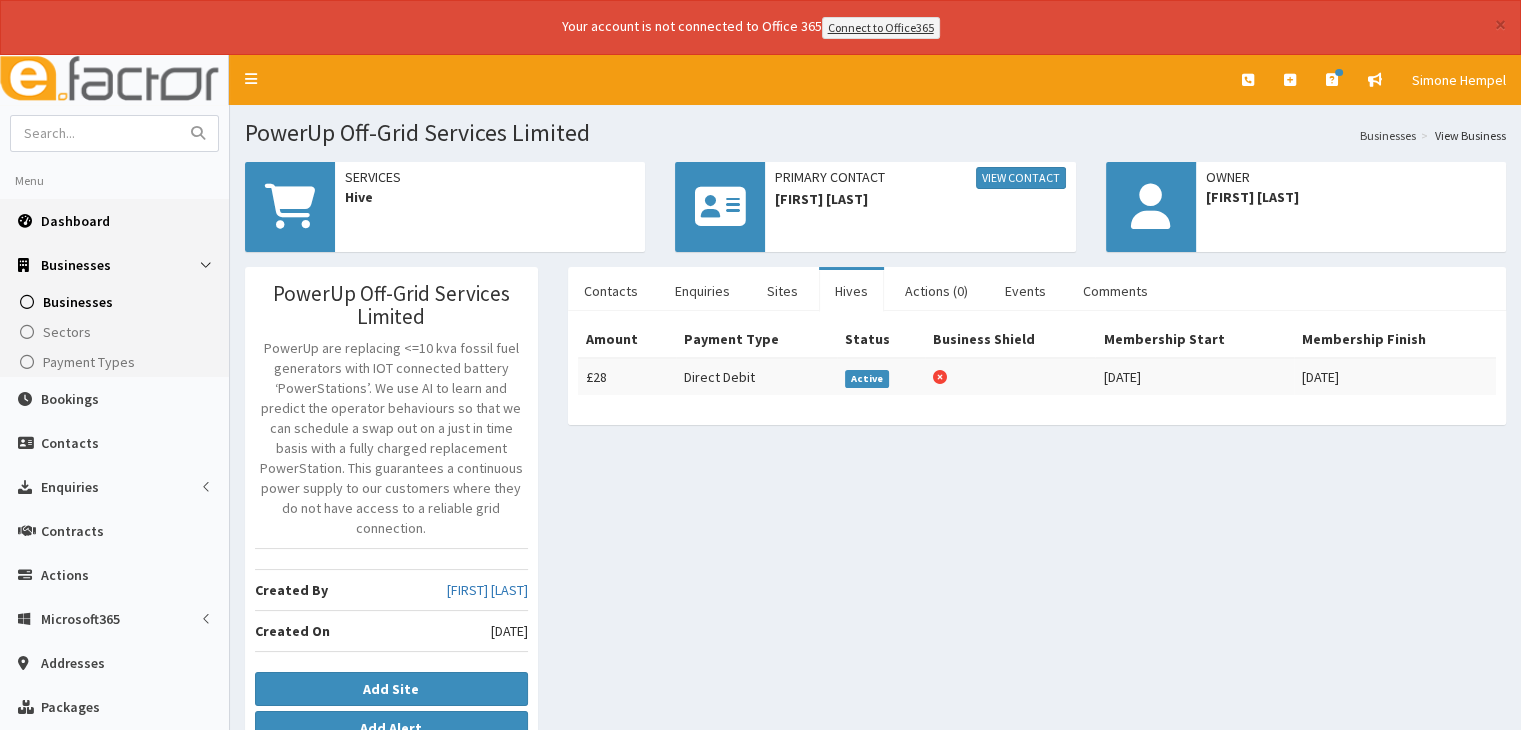 click on "Dashboard" at bounding box center [114, 221] 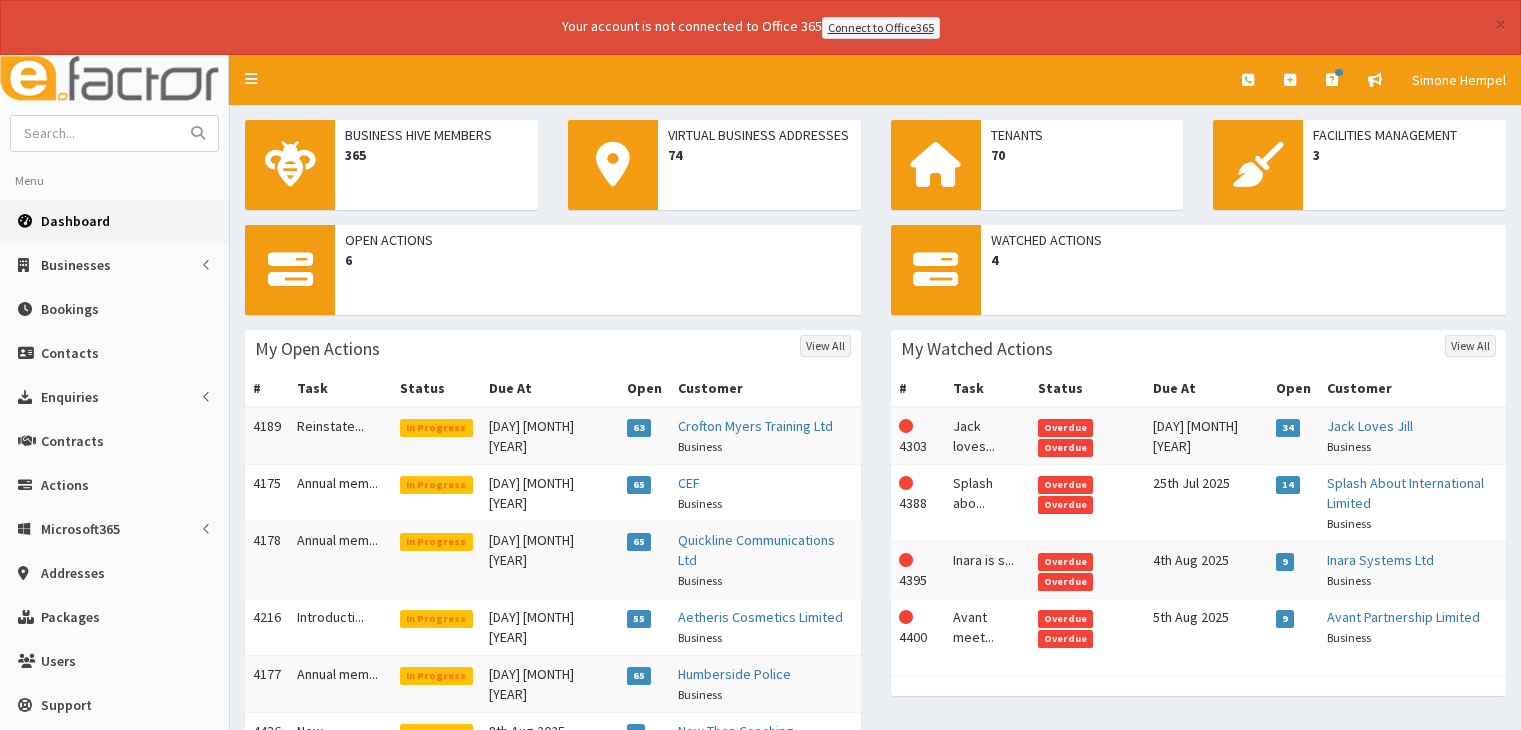scroll, scrollTop: 0, scrollLeft: 0, axis: both 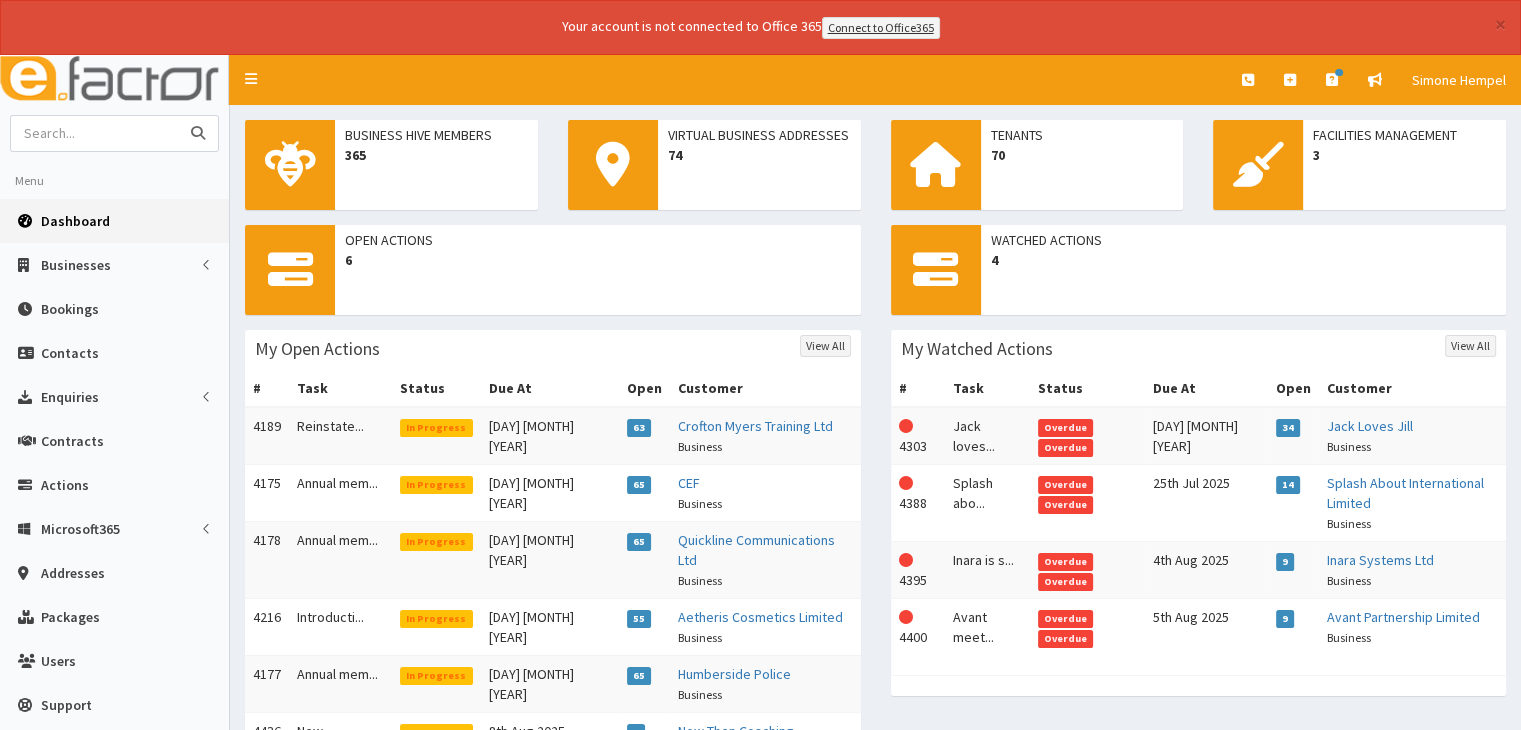 click at bounding box center (95, 133) 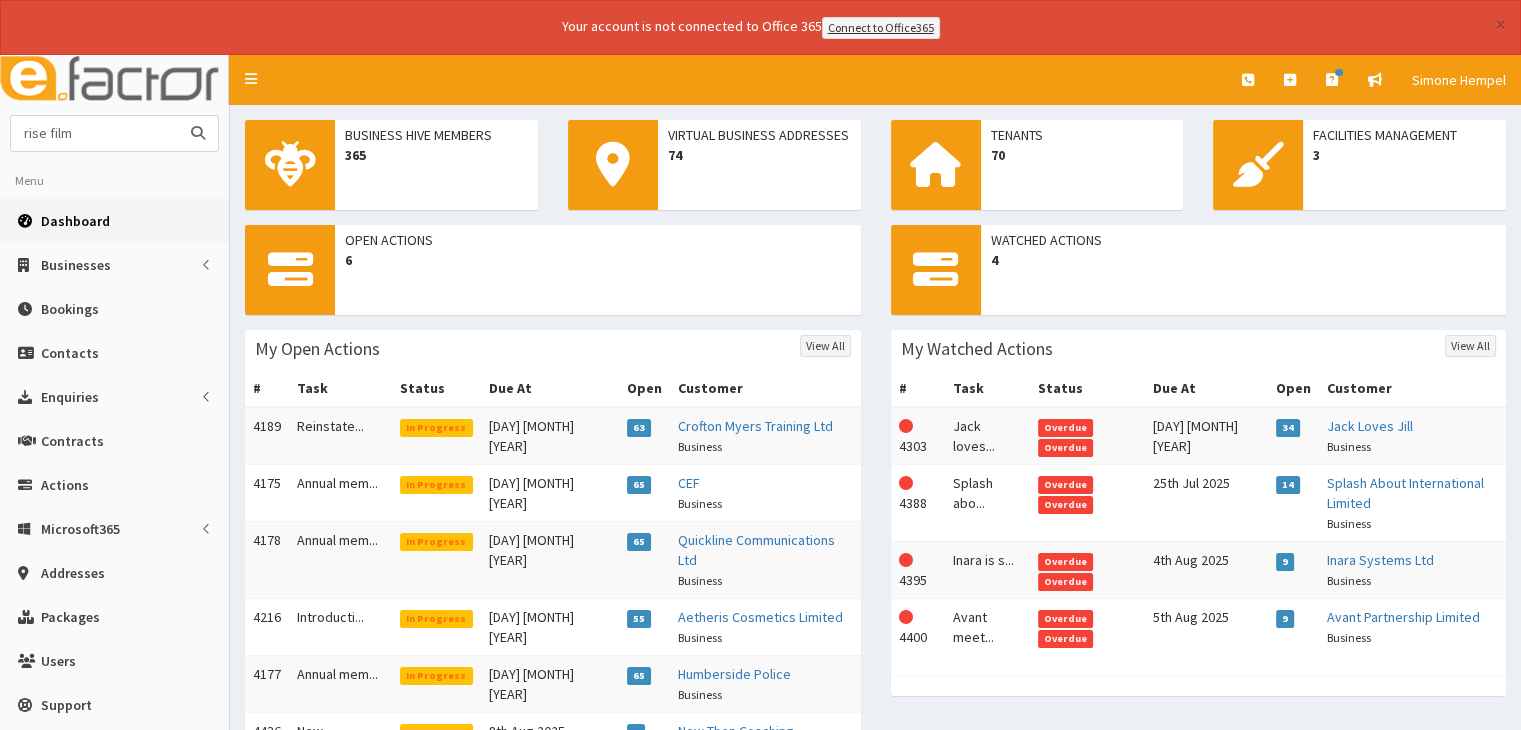 type on "rise film" 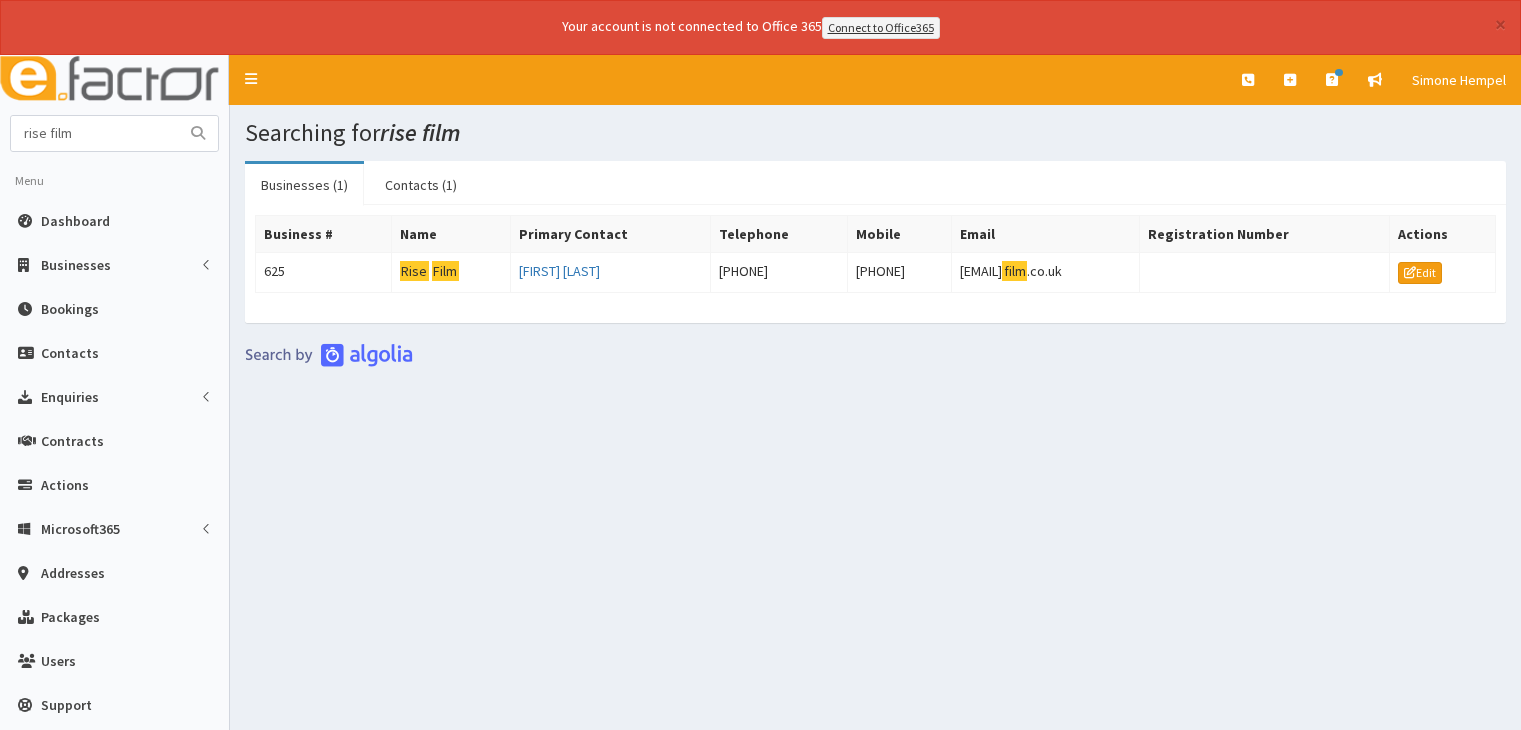 scroll, scrollTop: 0, scrollLeft: 0, axis: both 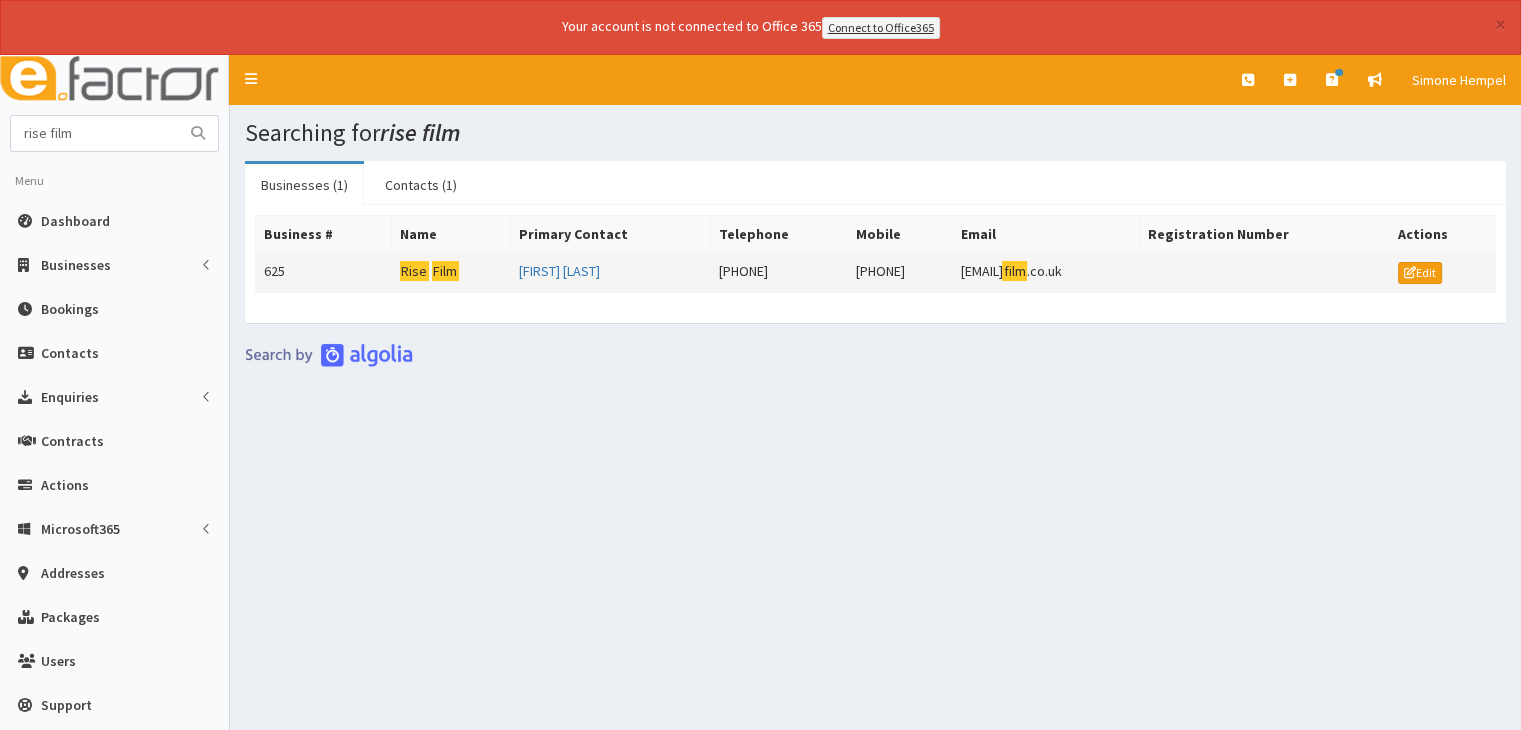 click on "Rise Film" at bounding box center [450, 272] 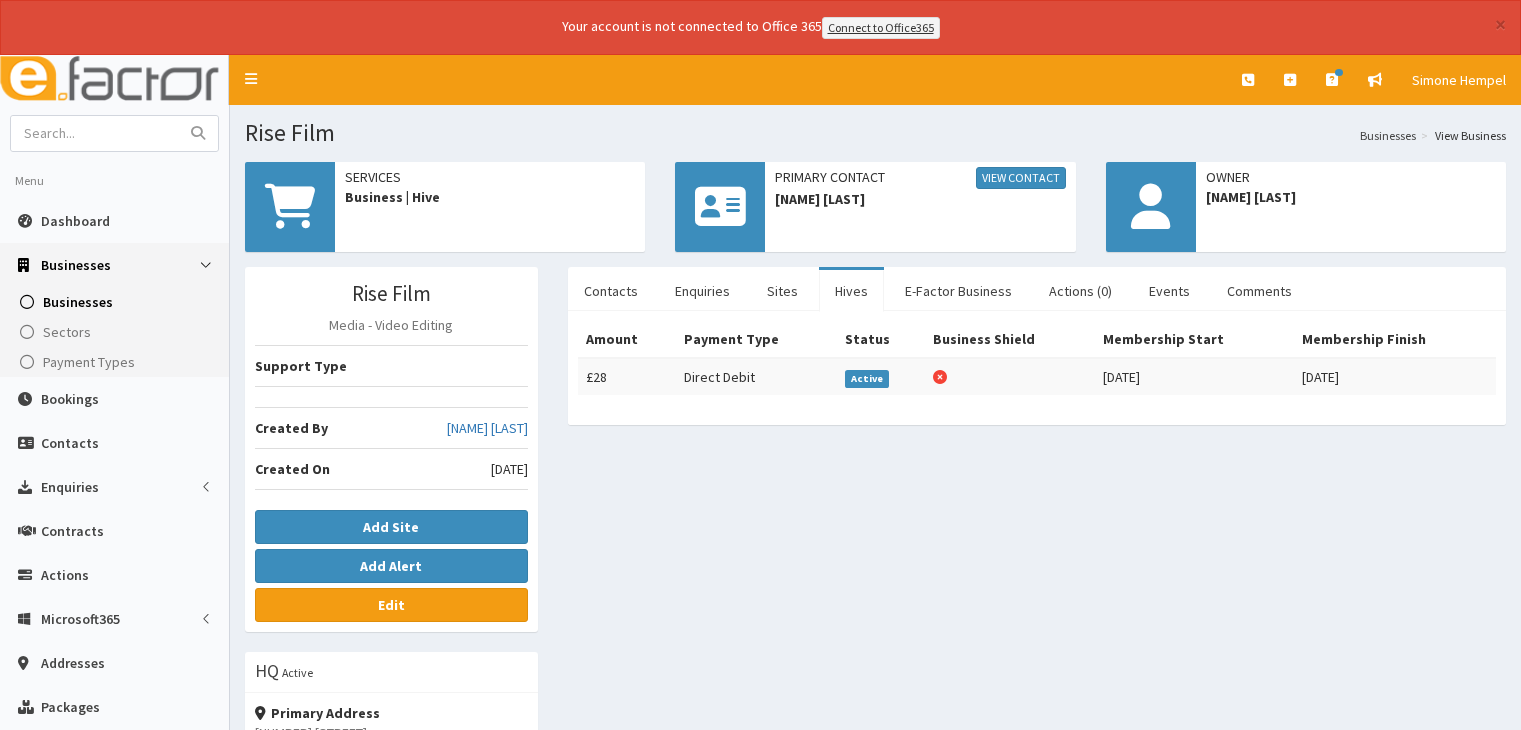scroll, scrollTop: 0, scrollLeft: 0, axis: both 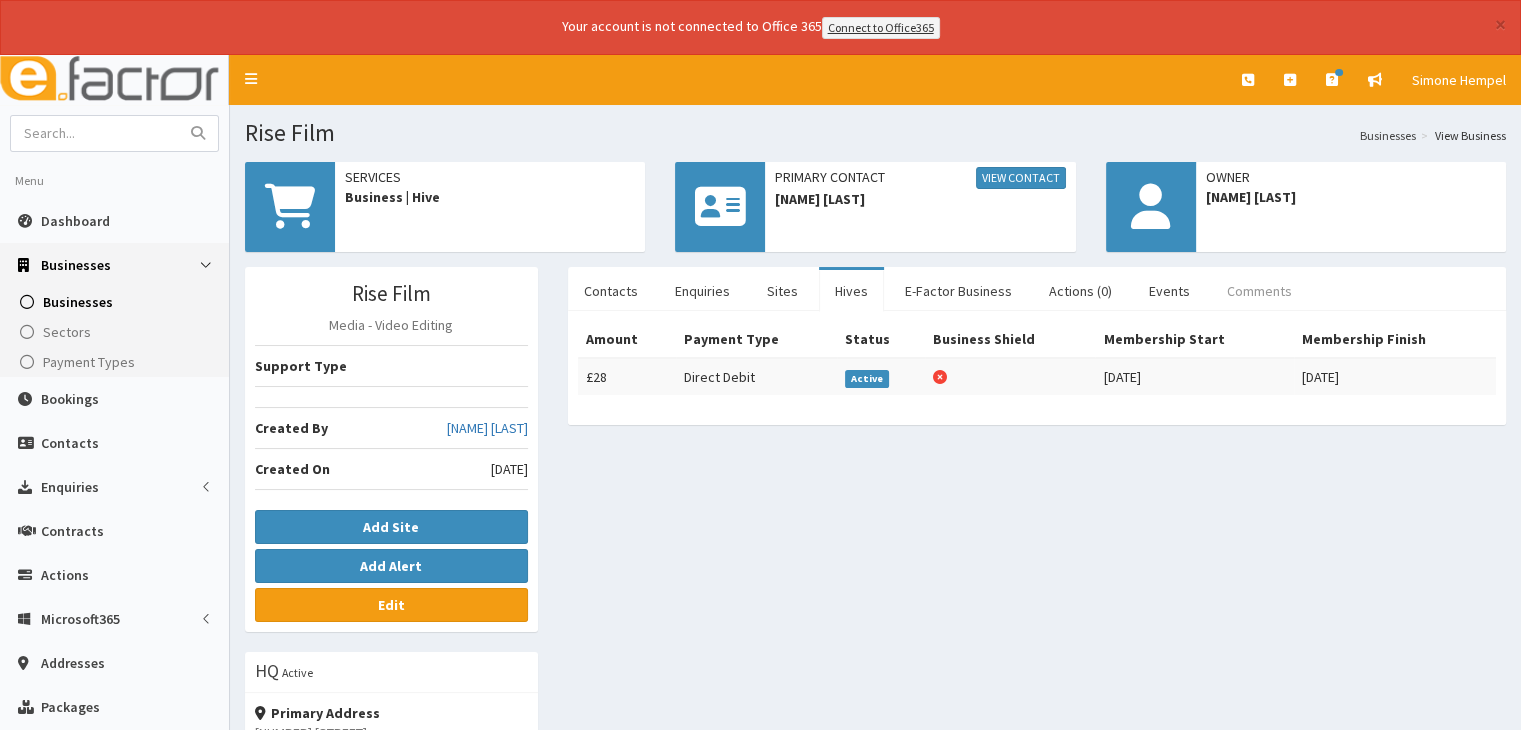 click on "Comments" at bounding box center (1259, 291) 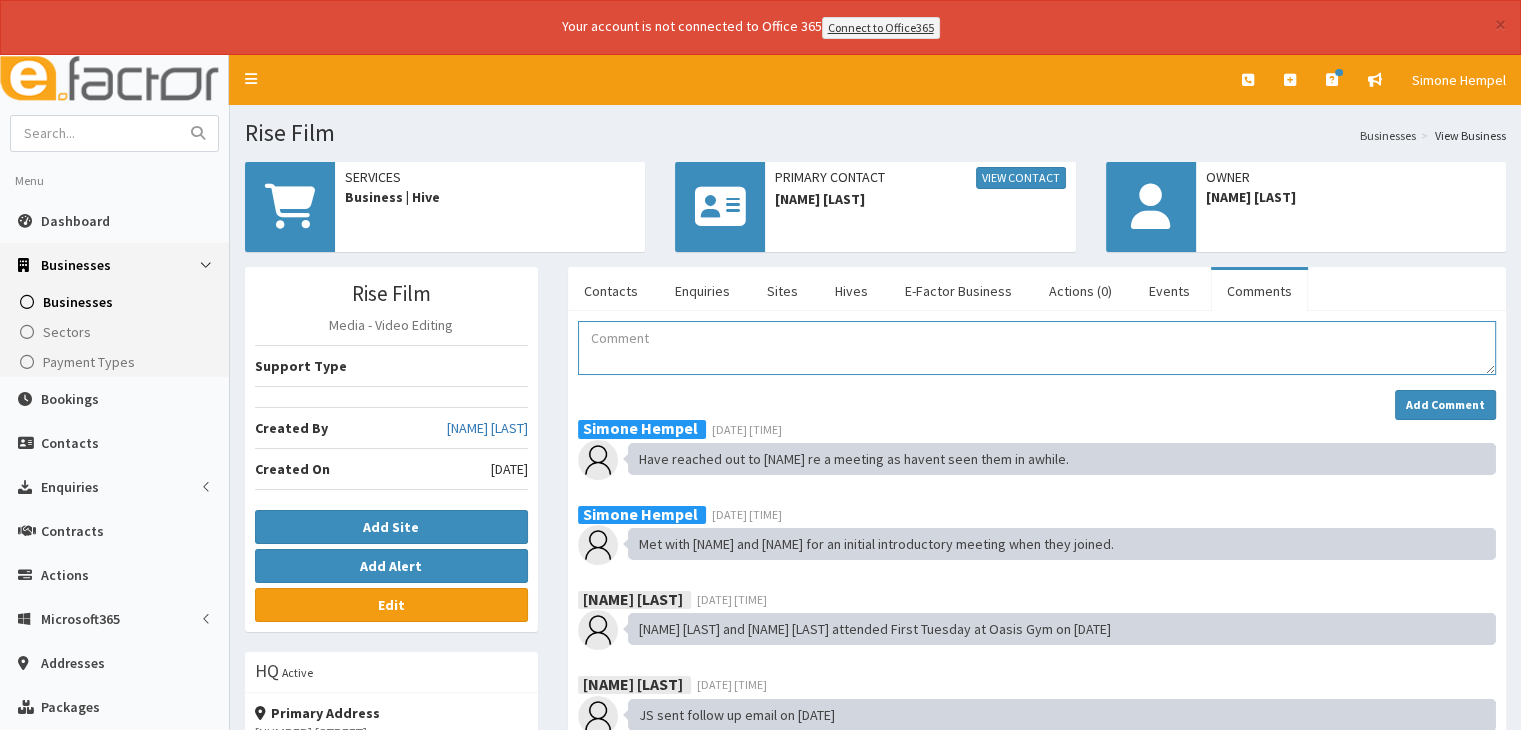 click at bounding box center [1037, 348] 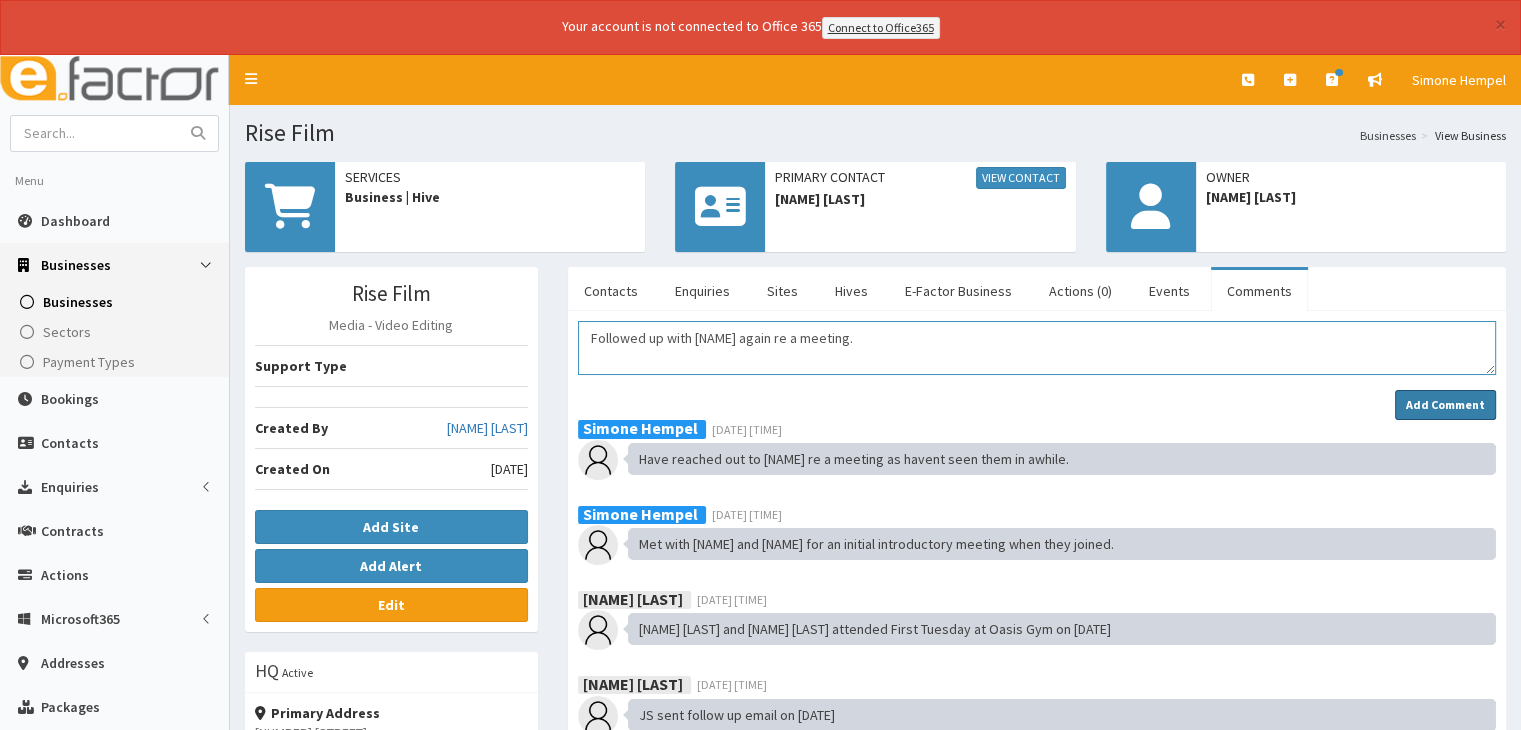 type on "Followed up with Alex again re a meeting." 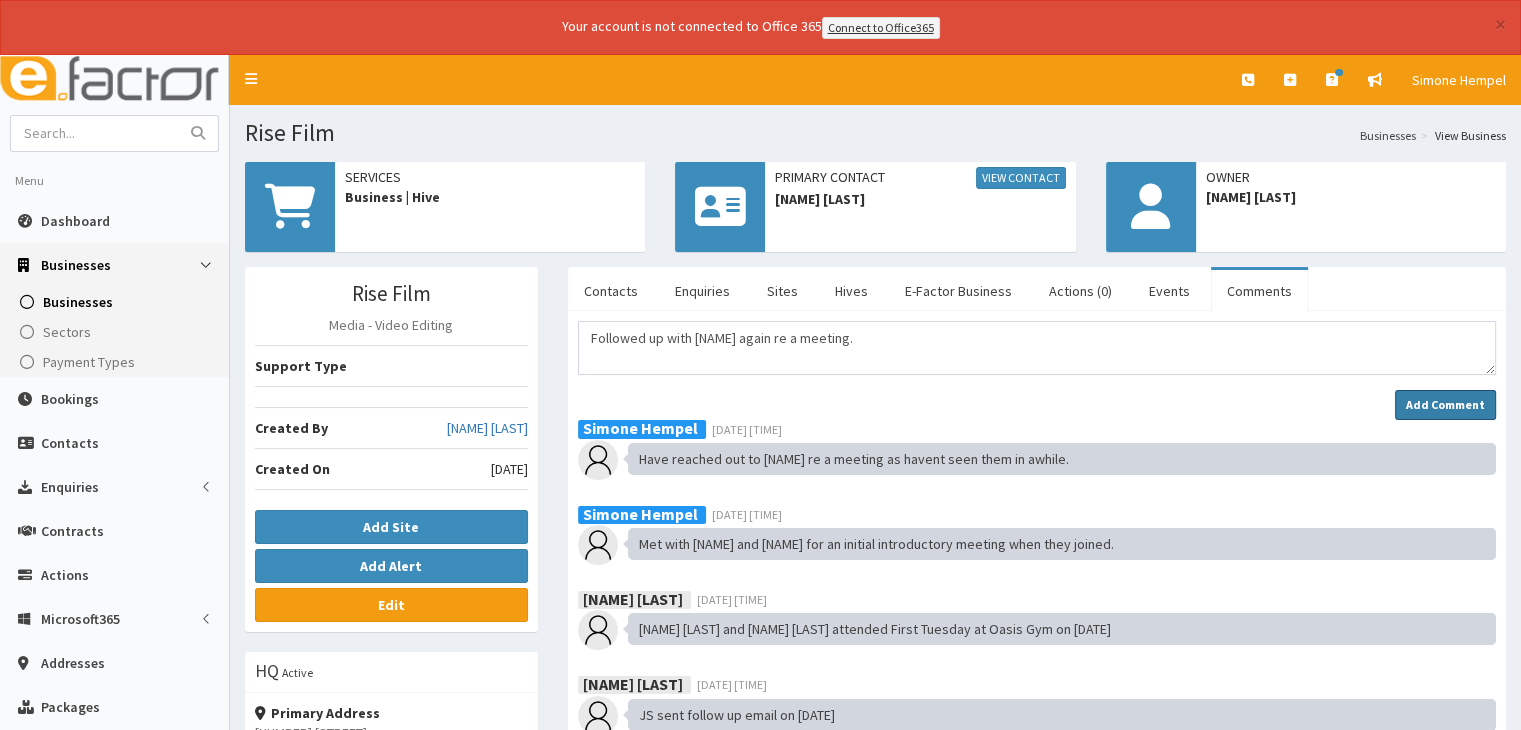 click on "Add Comment" at bounding box center (1445, 404) 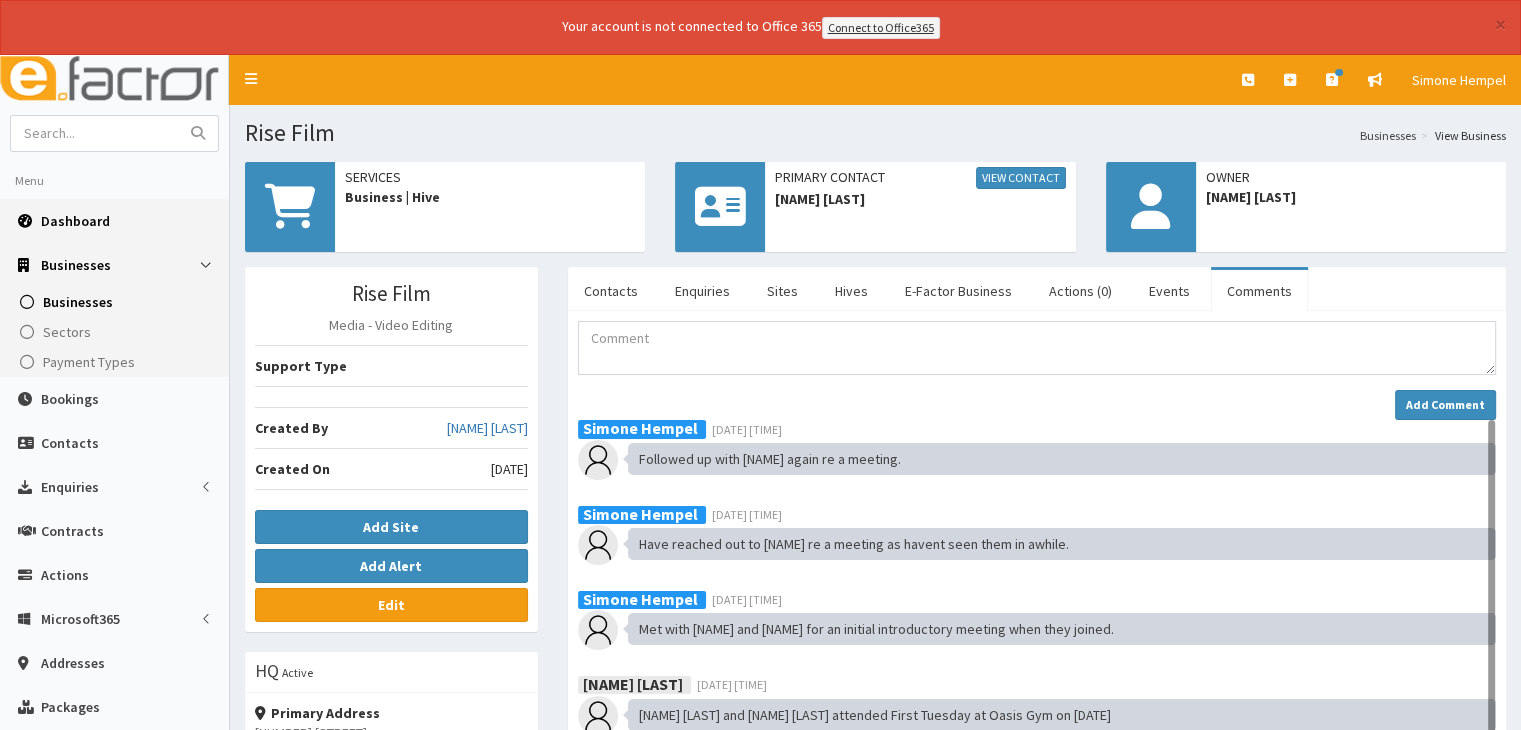 click on "Dashboard" at bounding box center [75, 221] 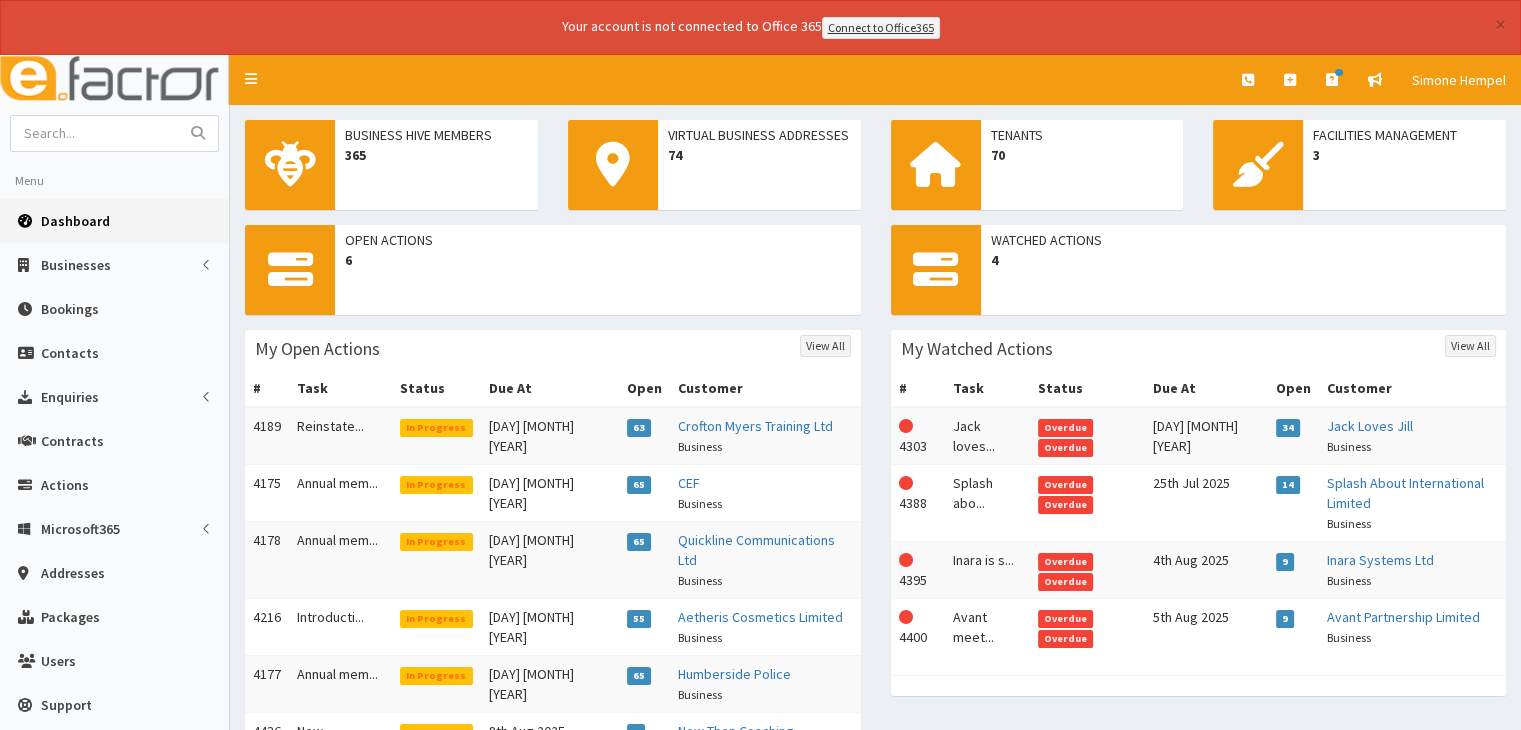 scroll, scrollTop: 144, scrollLeft: 0, axis: vertical 